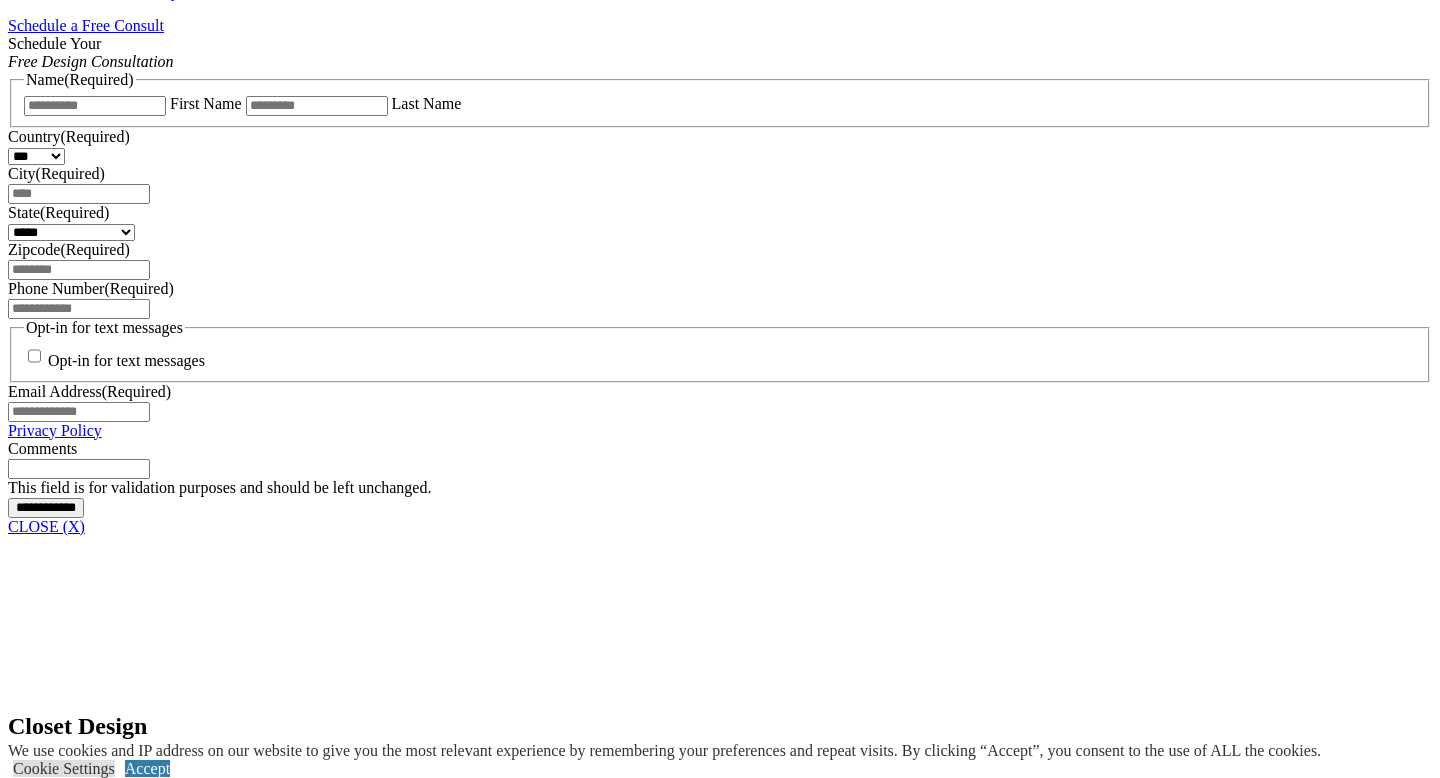 scroll, scrollTop: 1327, scrollLeft: 0, axis: vertical 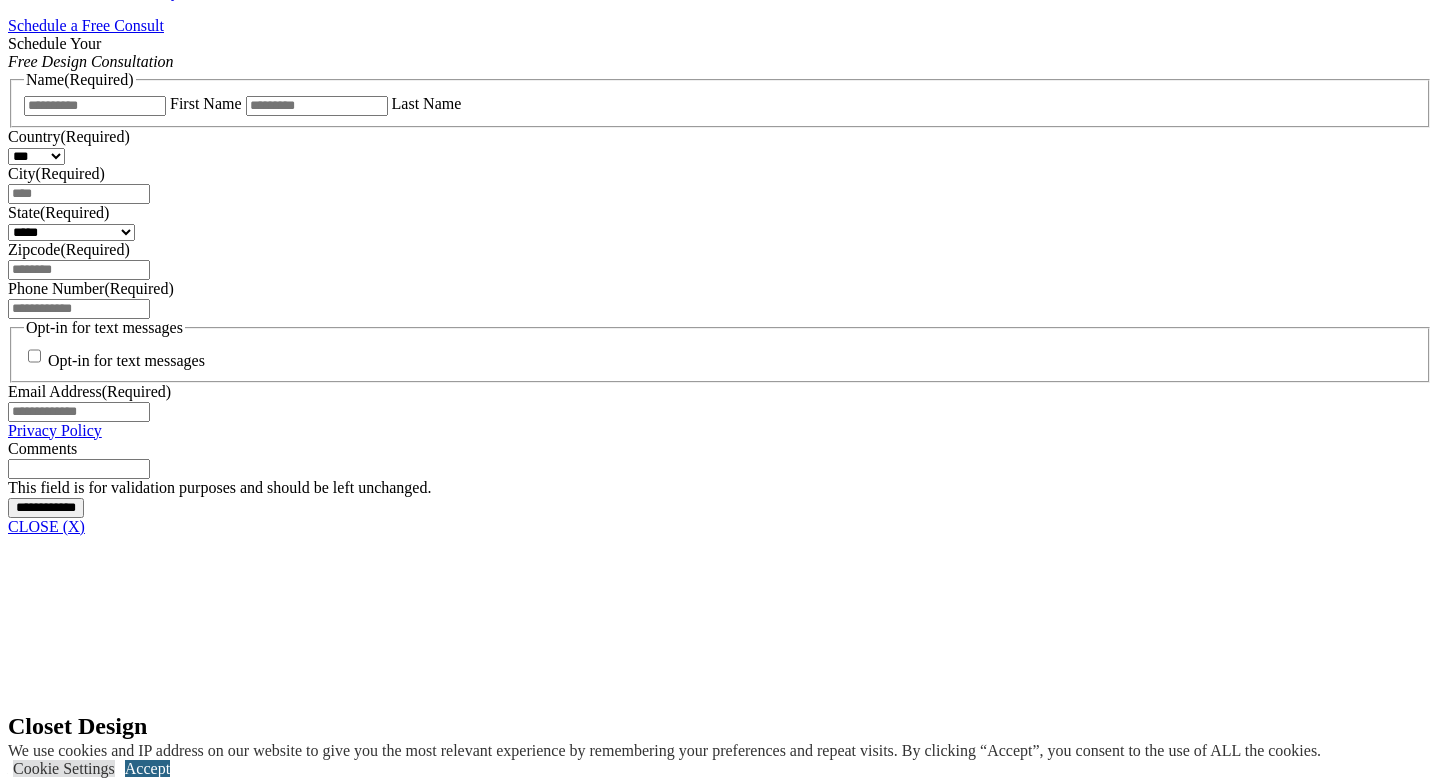 click on "Accept" at bounding box center [147, 768] 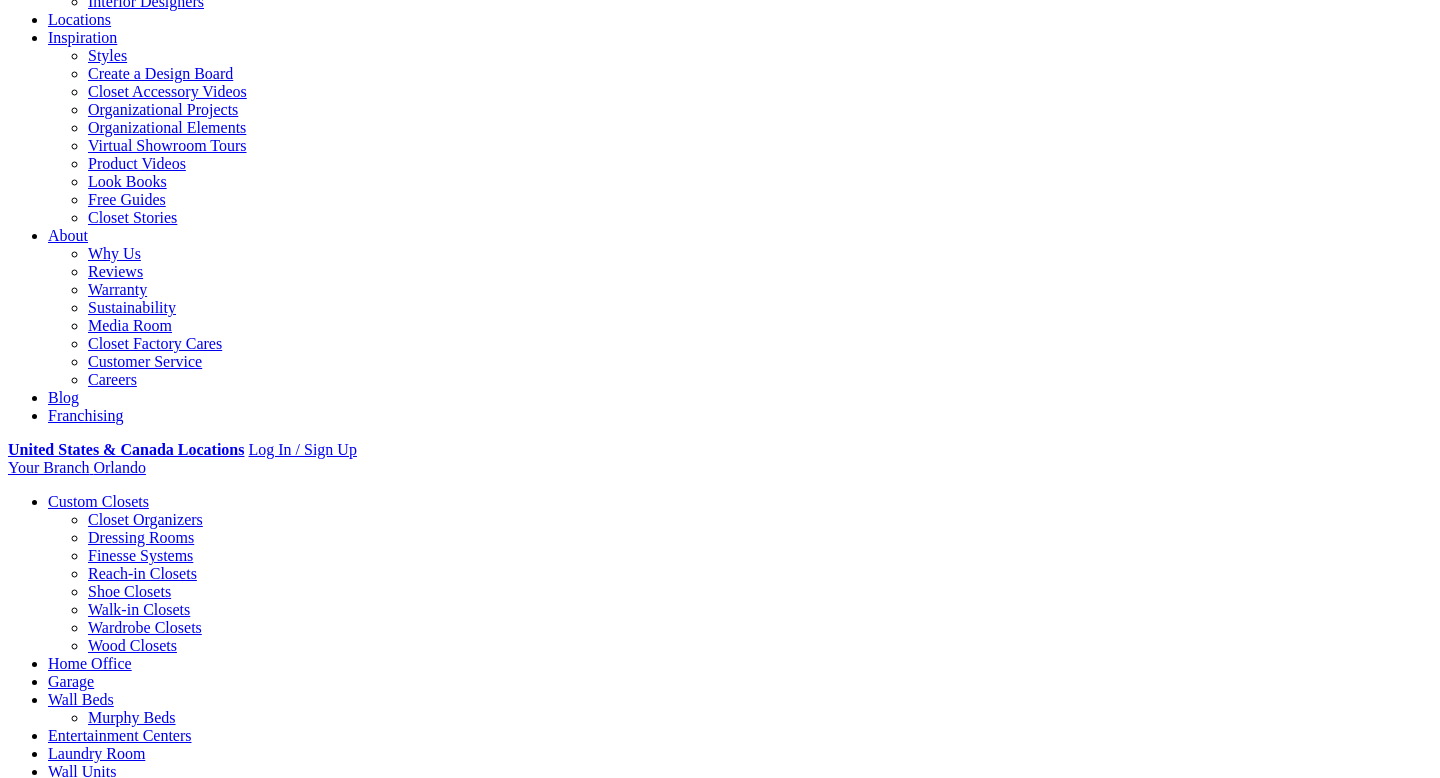 scroll, scrollTop: 0, scrollLeft: 0, axis: both 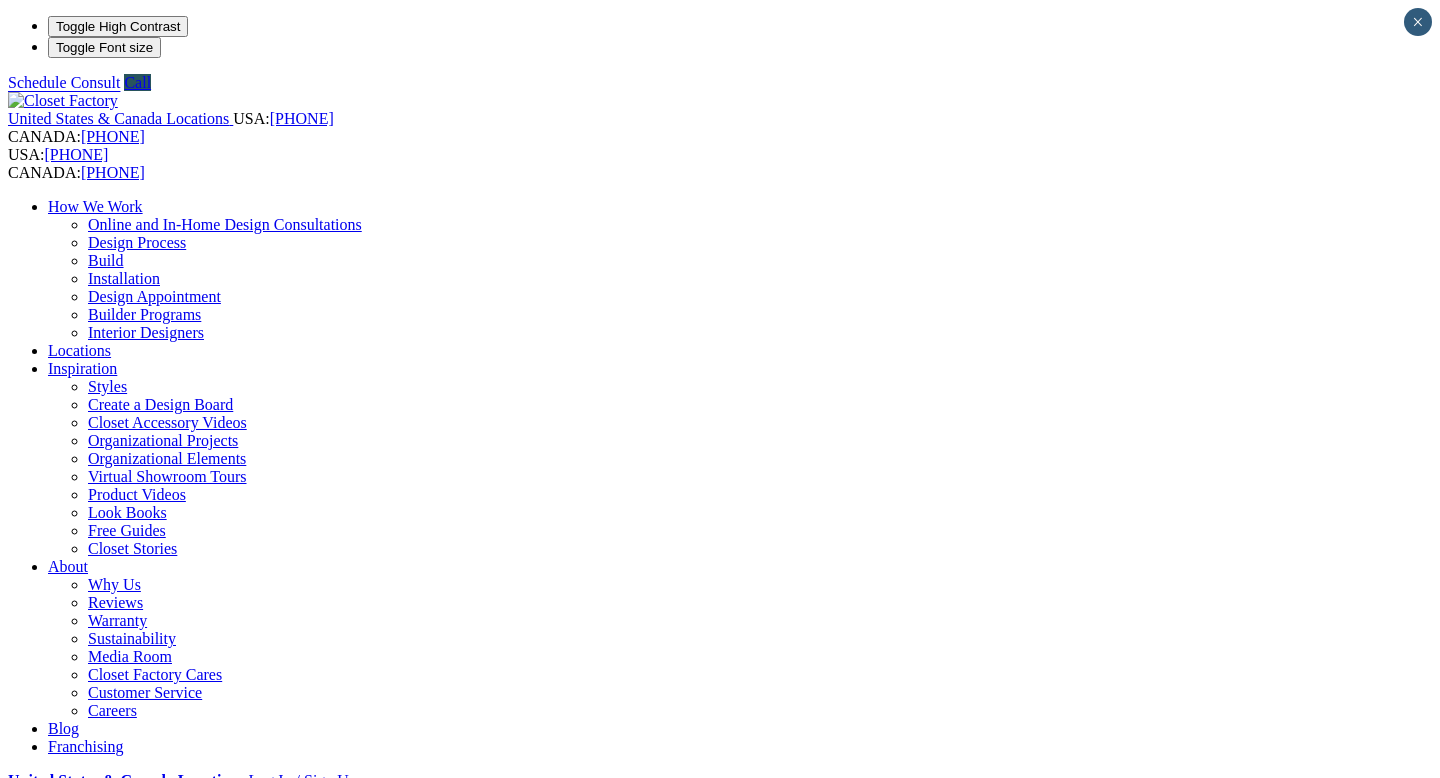 click on "Custom Closets" at bounding box center [98, 832] 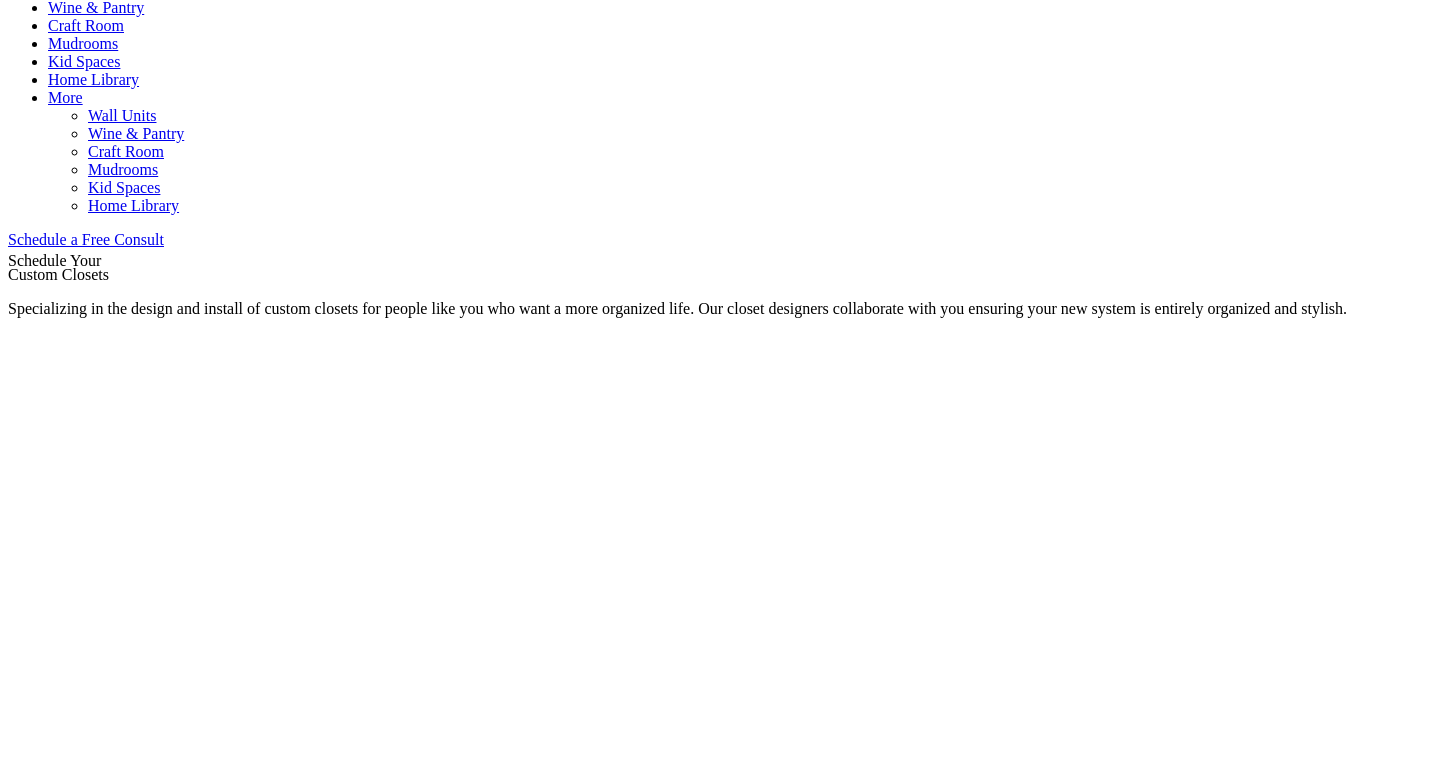 scroll, scrollTop: 811, scrollLeft: 0, axis: vertical 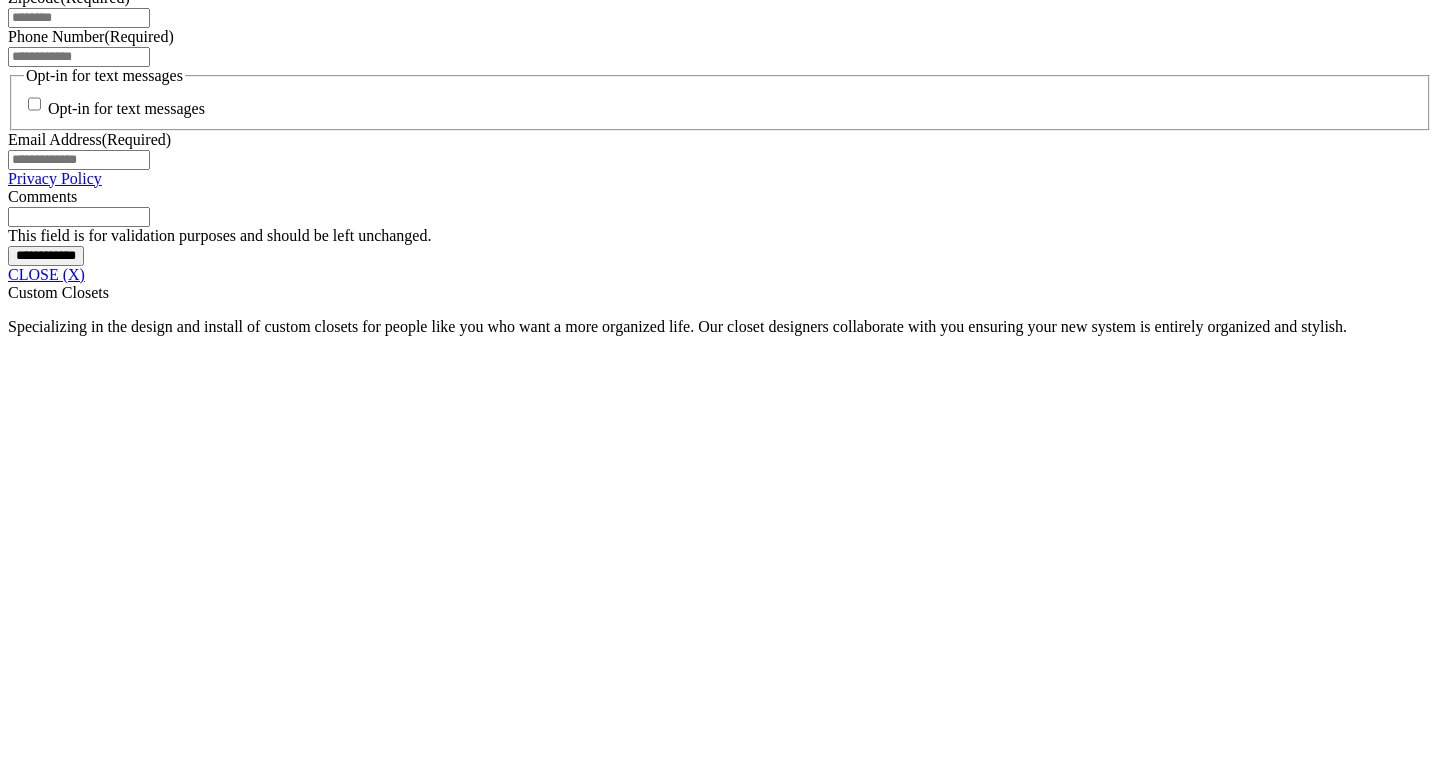 click on "CLOSE (X)" at bounding box center (46, 274) 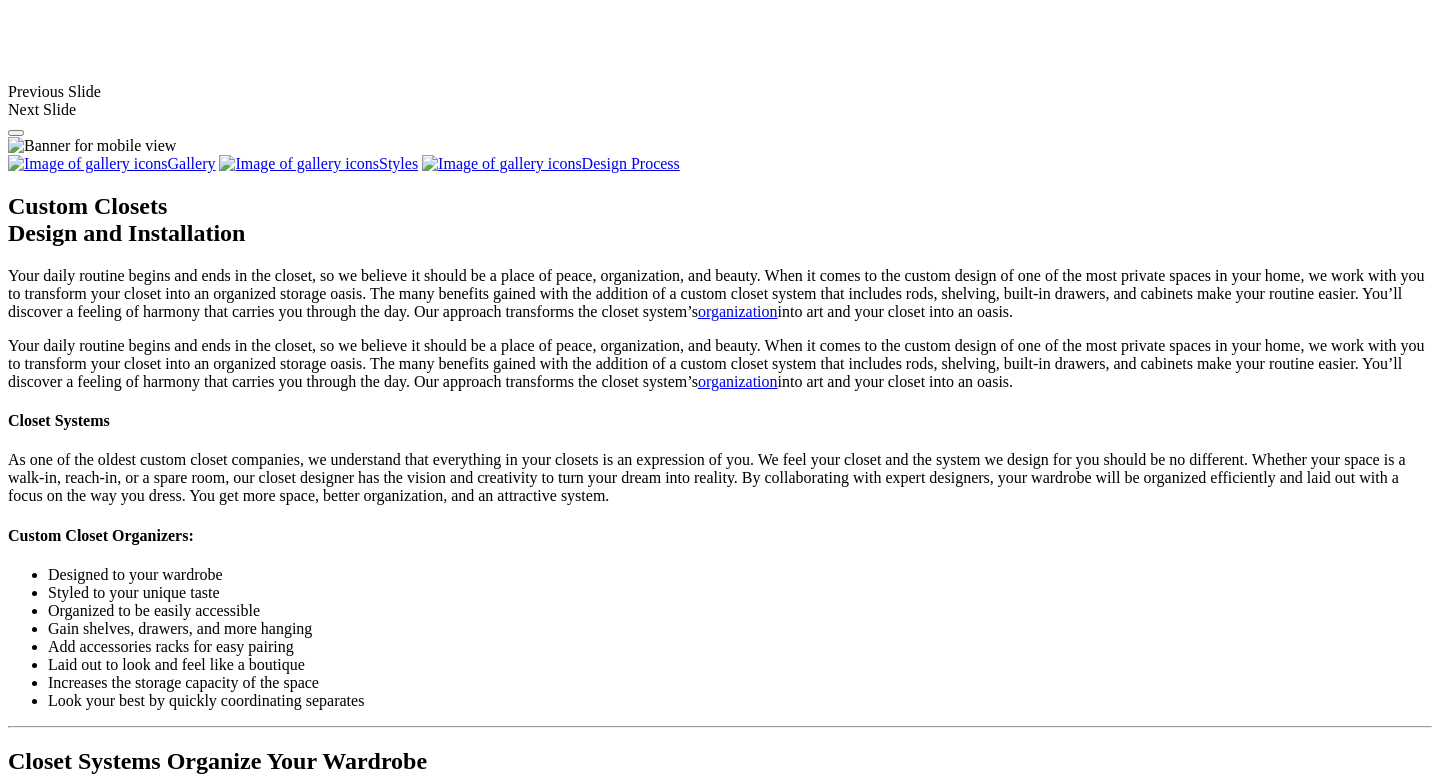 scroll, scrollTop: 1863, scrollLeft: 0, axis: vertical 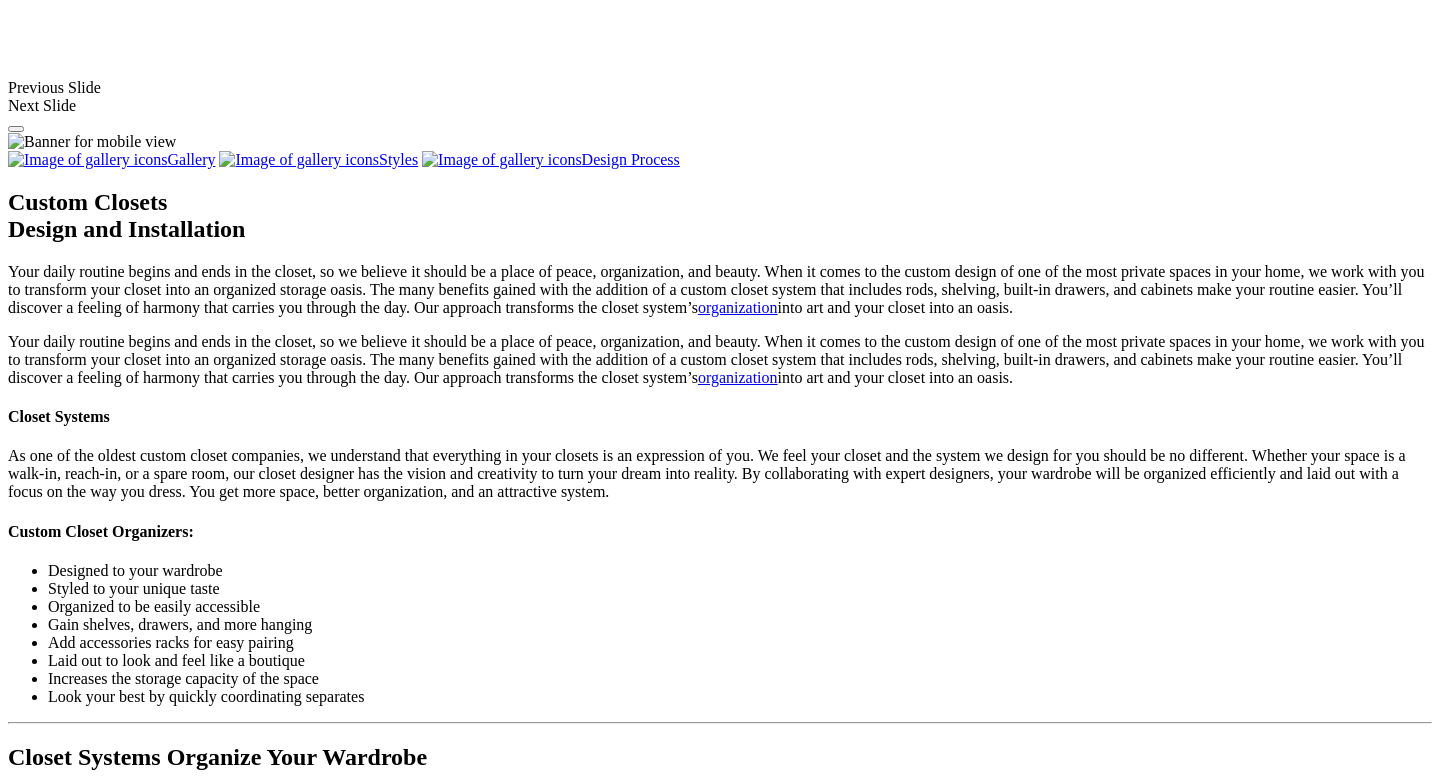 click on "Load More" at bounding box center [44, 2282] 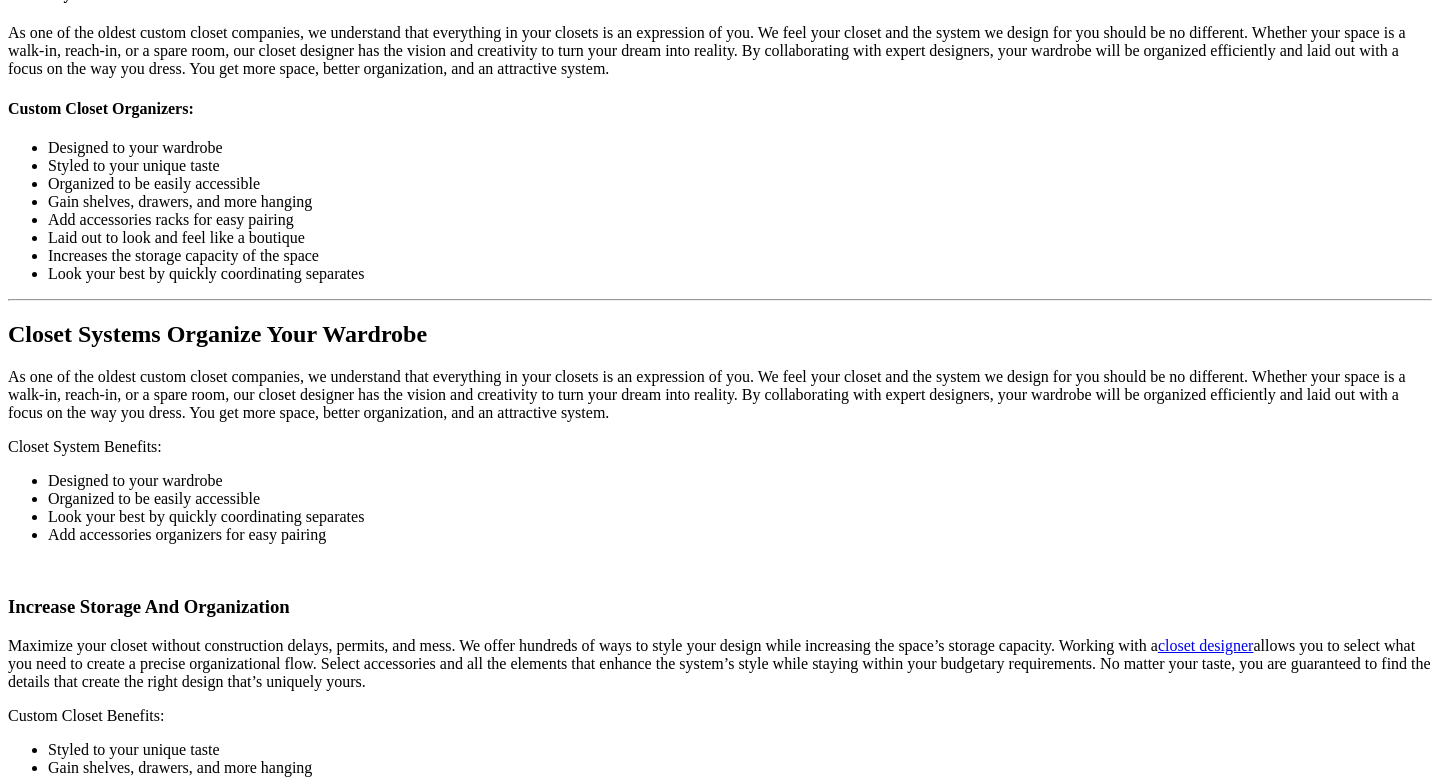 scroll, scrollTop: 2395, scrollLeft: 0, axis: vertical 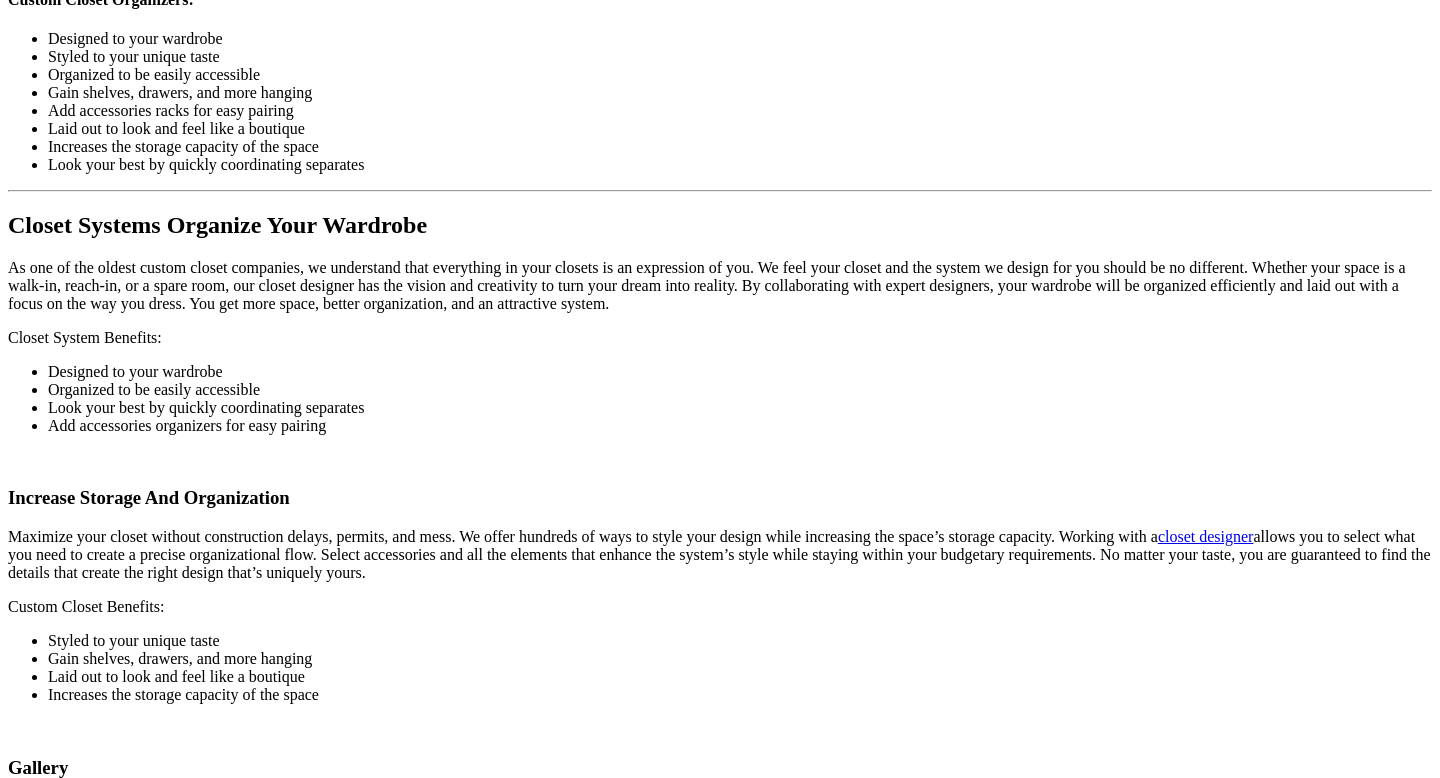 click on "Load More" at bounding box center (44, 2098) 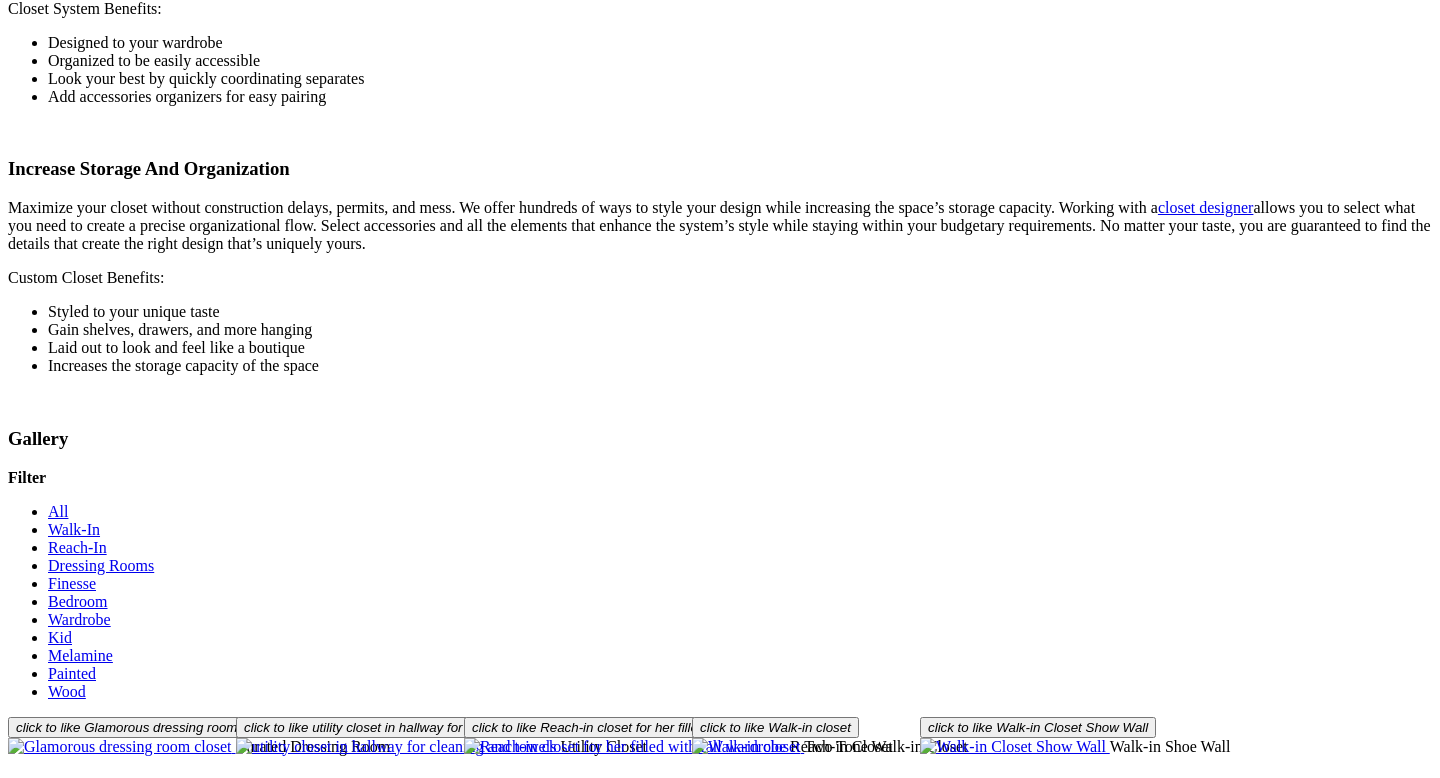 scroll, scrollTop: 2756, scrollLeft: 0, axis: vertical 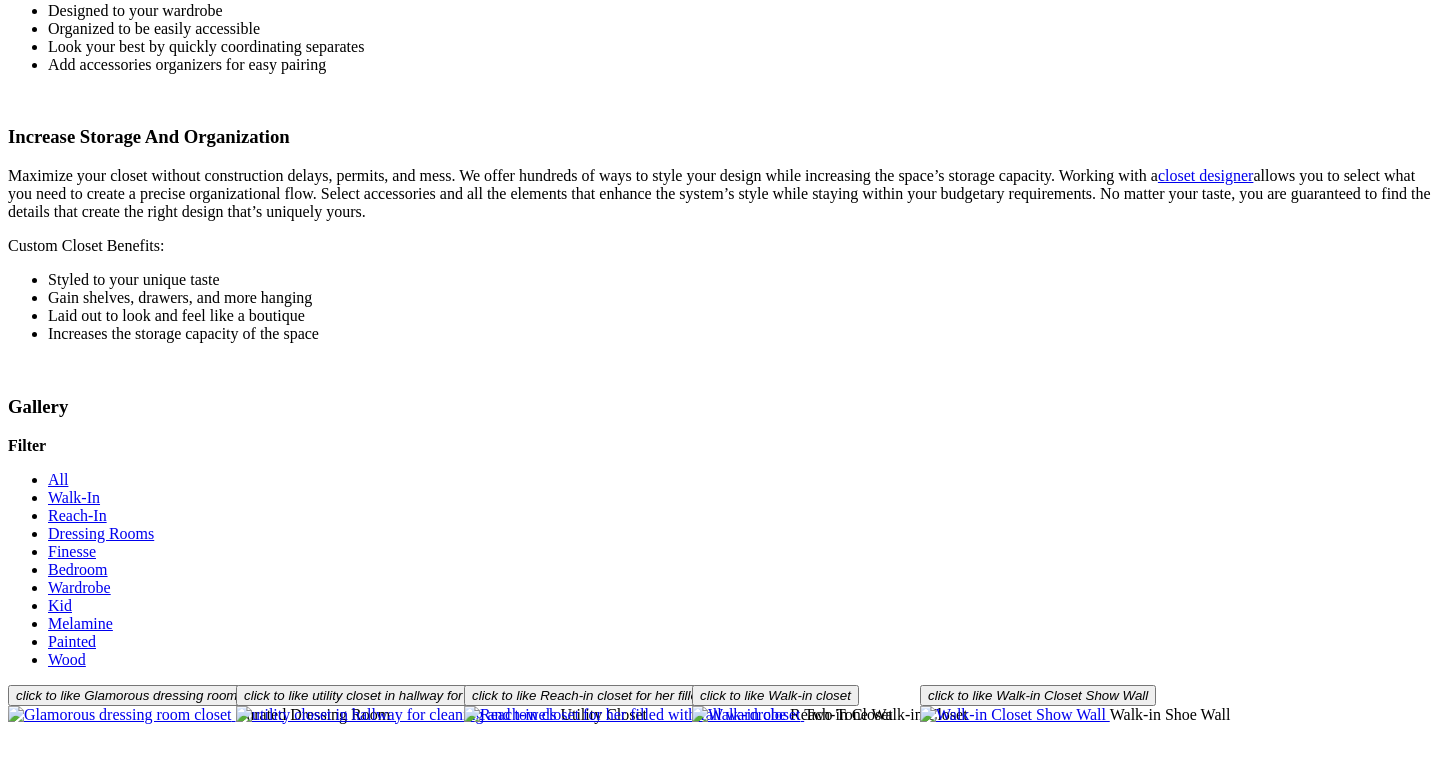 click on "Load More" at bounding box center (44, 2085) 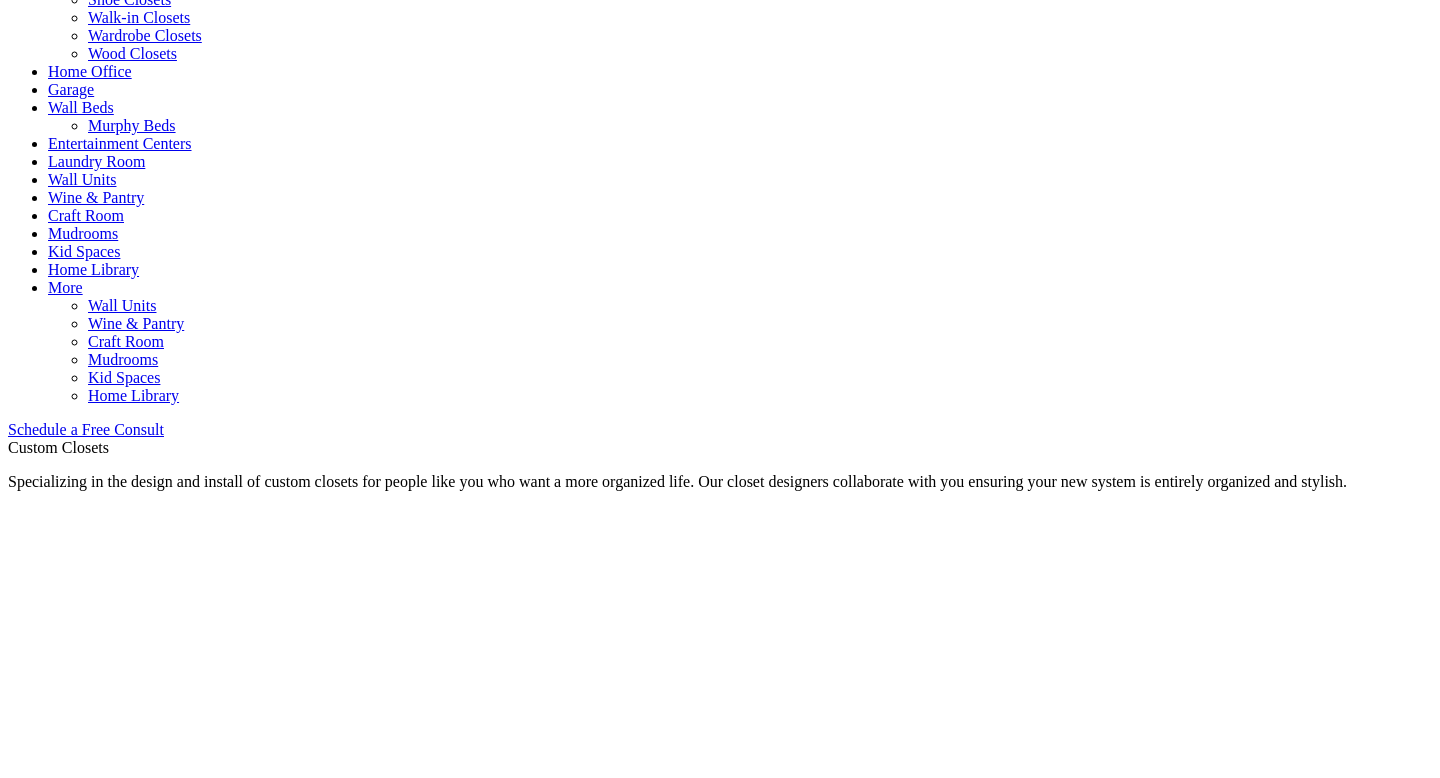 scroll, scrollTop: 0, scrollLeft: 0, axis: both 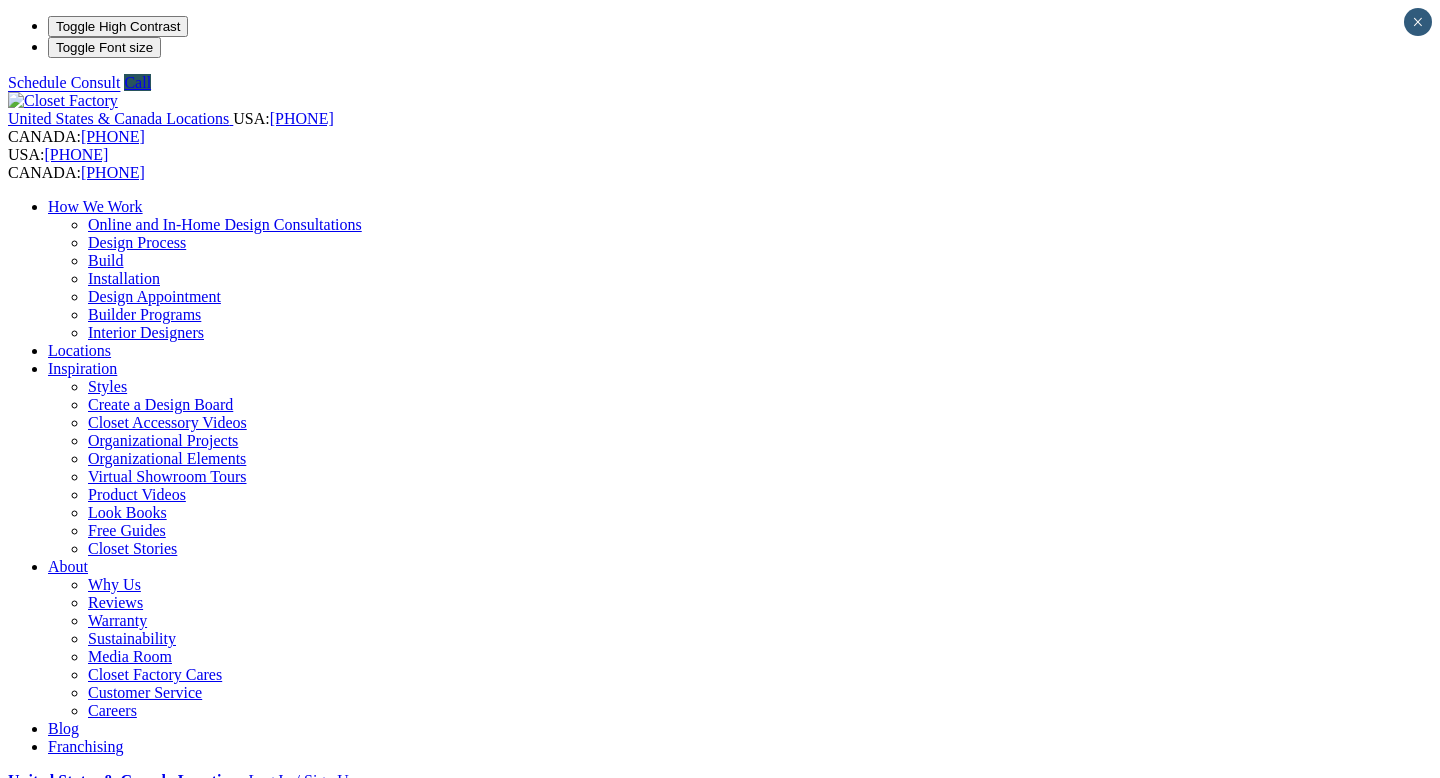 click on "Closet Organizers" at bounding box center [145, 850] 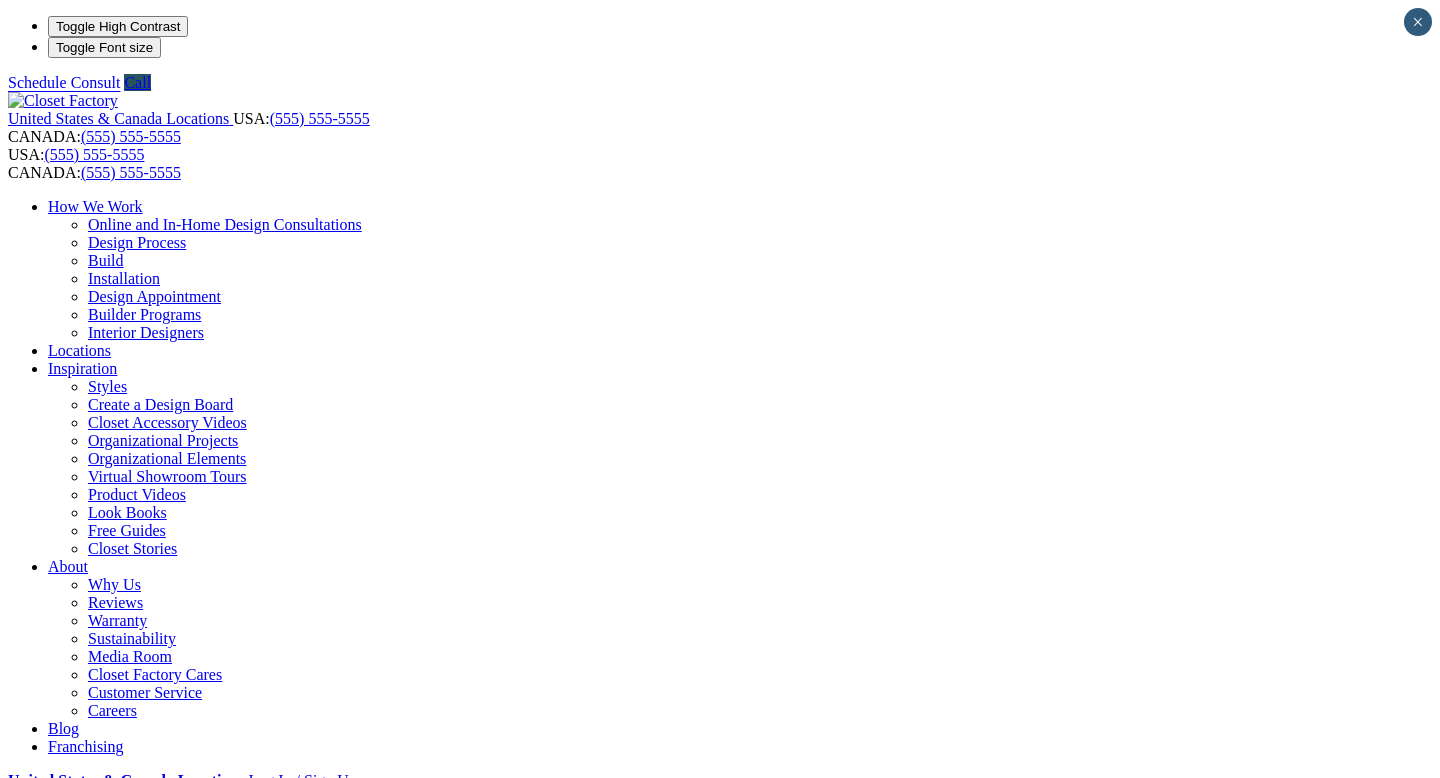 scroll, scrollTop: 0, scrollLeft: 0, axis: both 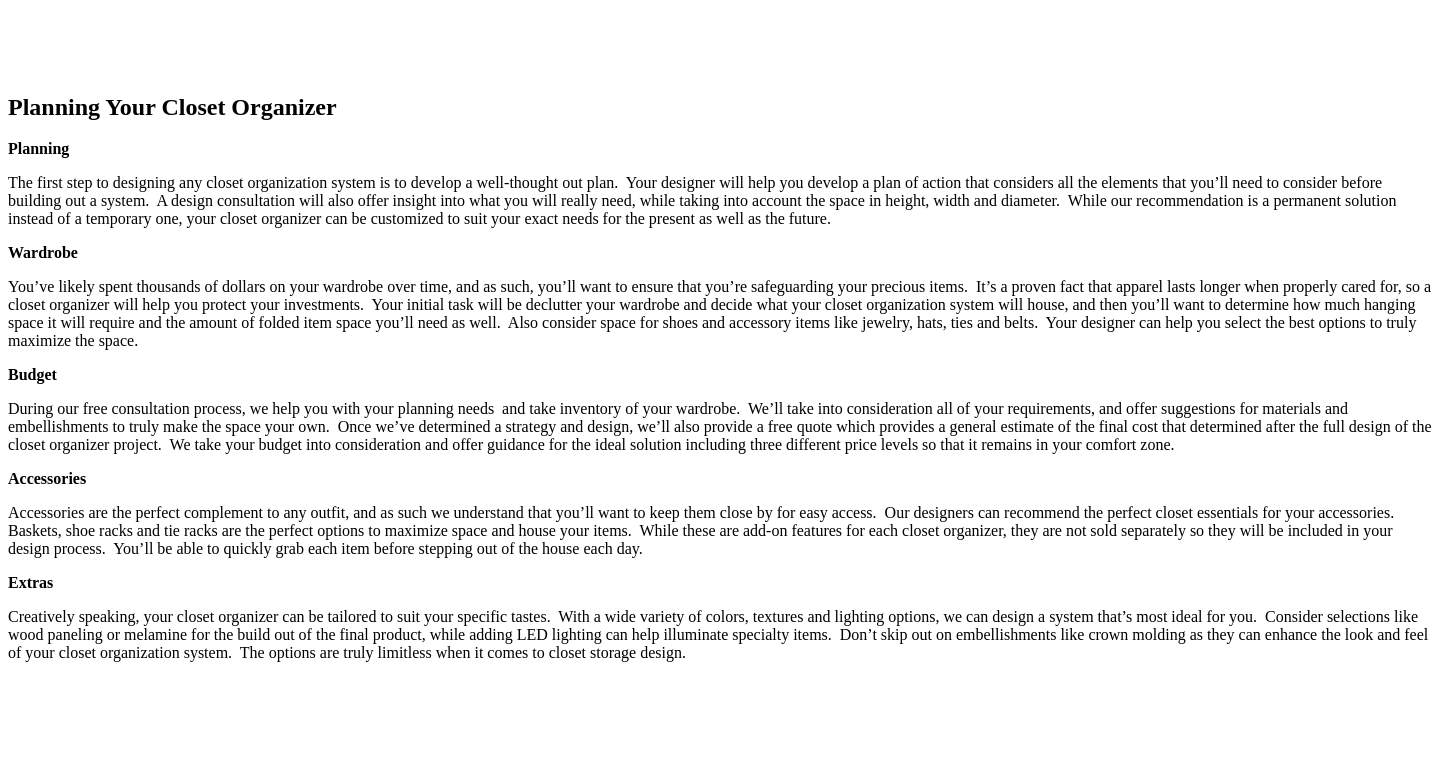 click on "Master walk-in closet organizer system includes plenty of drawers to free up floor space in the bedroom." at bounding box center (720, 2740) 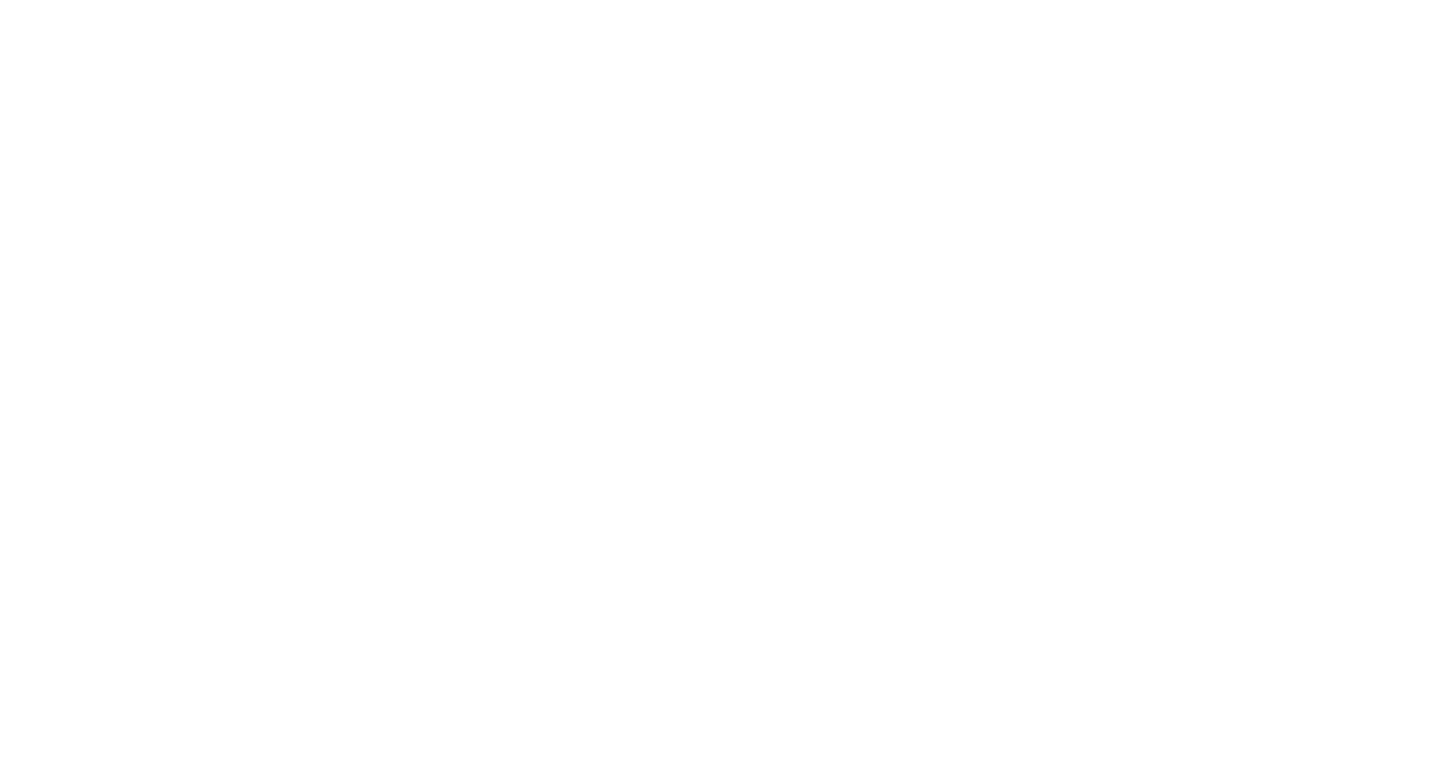 scroll, scrollTop: 3943, scrollLeft: 0, axis: vertical 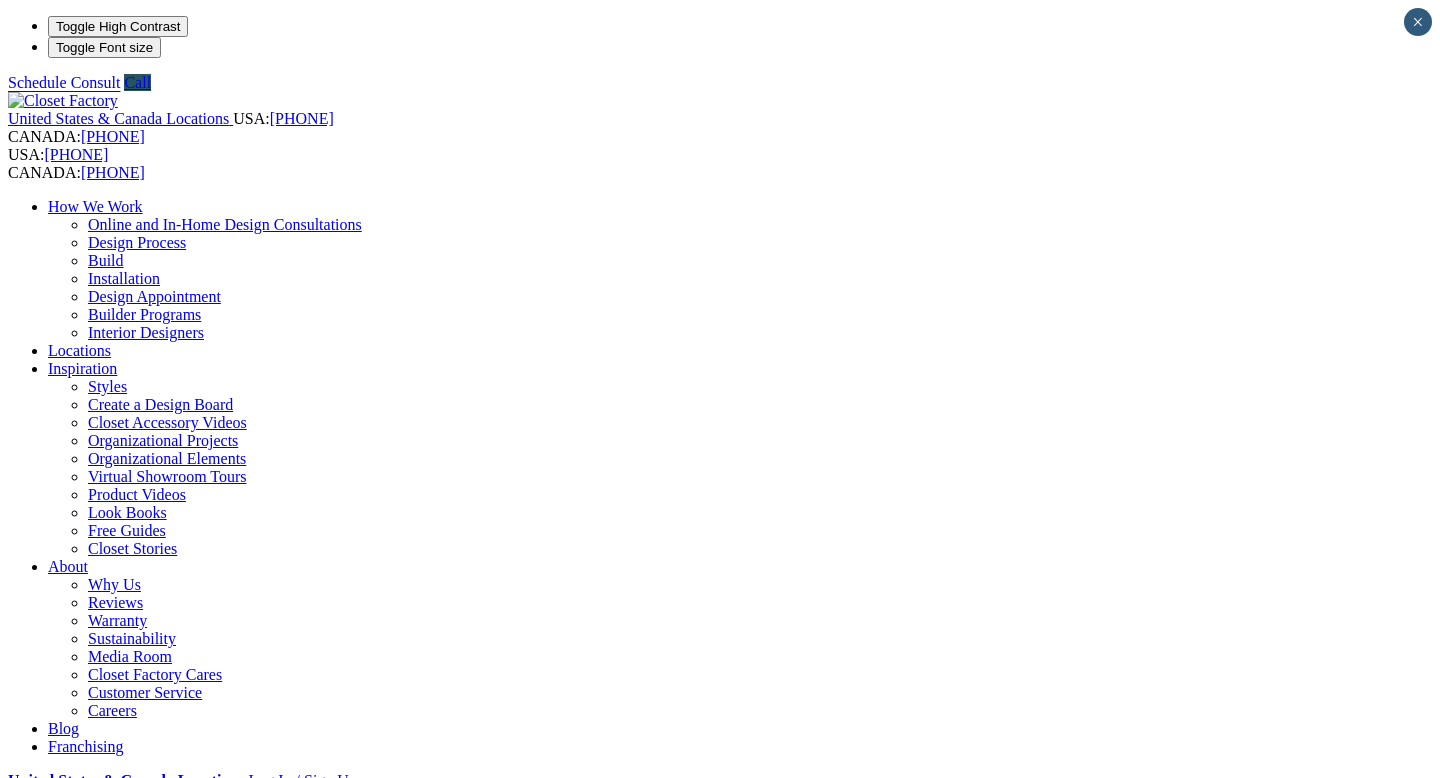 click on "How Does it Work?" at bounding box center (181, 1491) 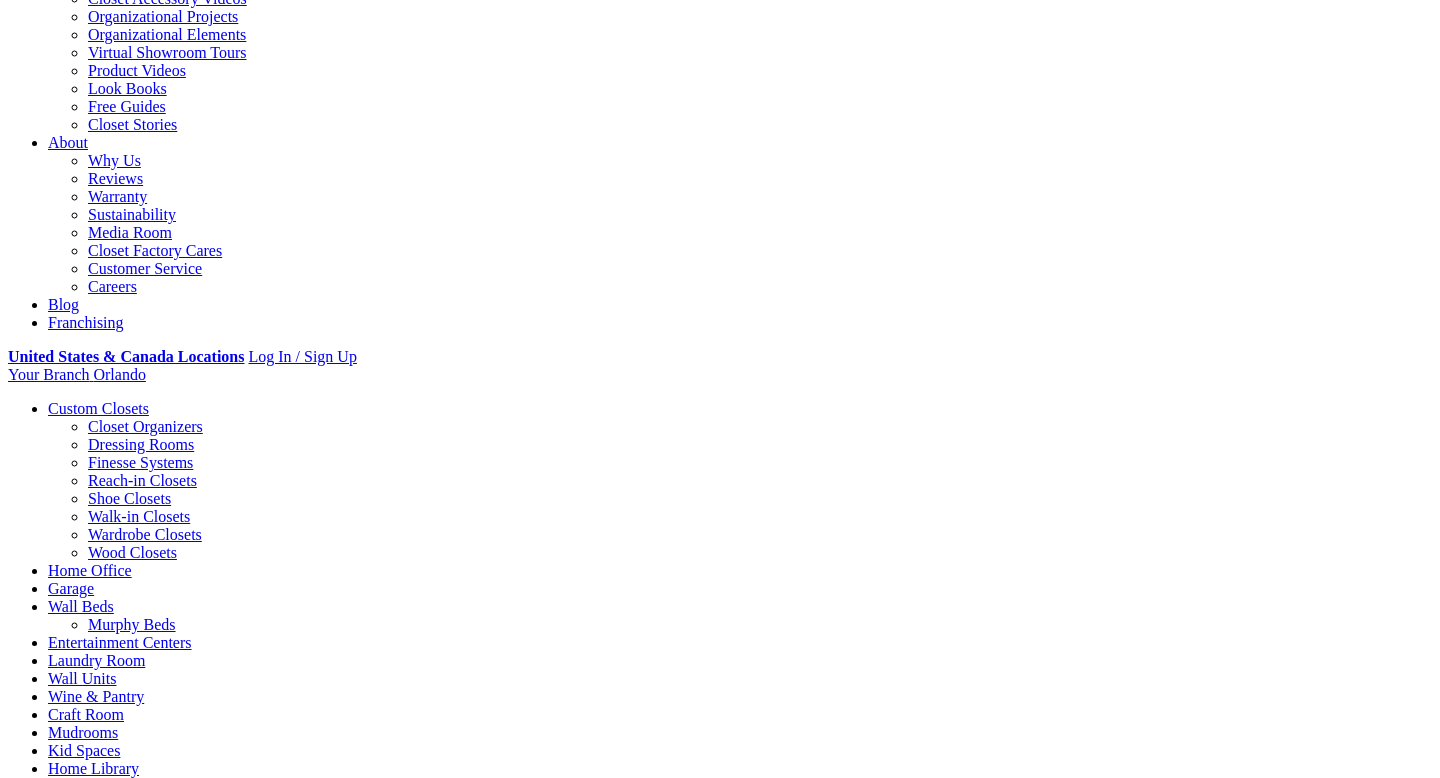 scroll, scrollTop: 0, scrollLeft: 0, axis: both 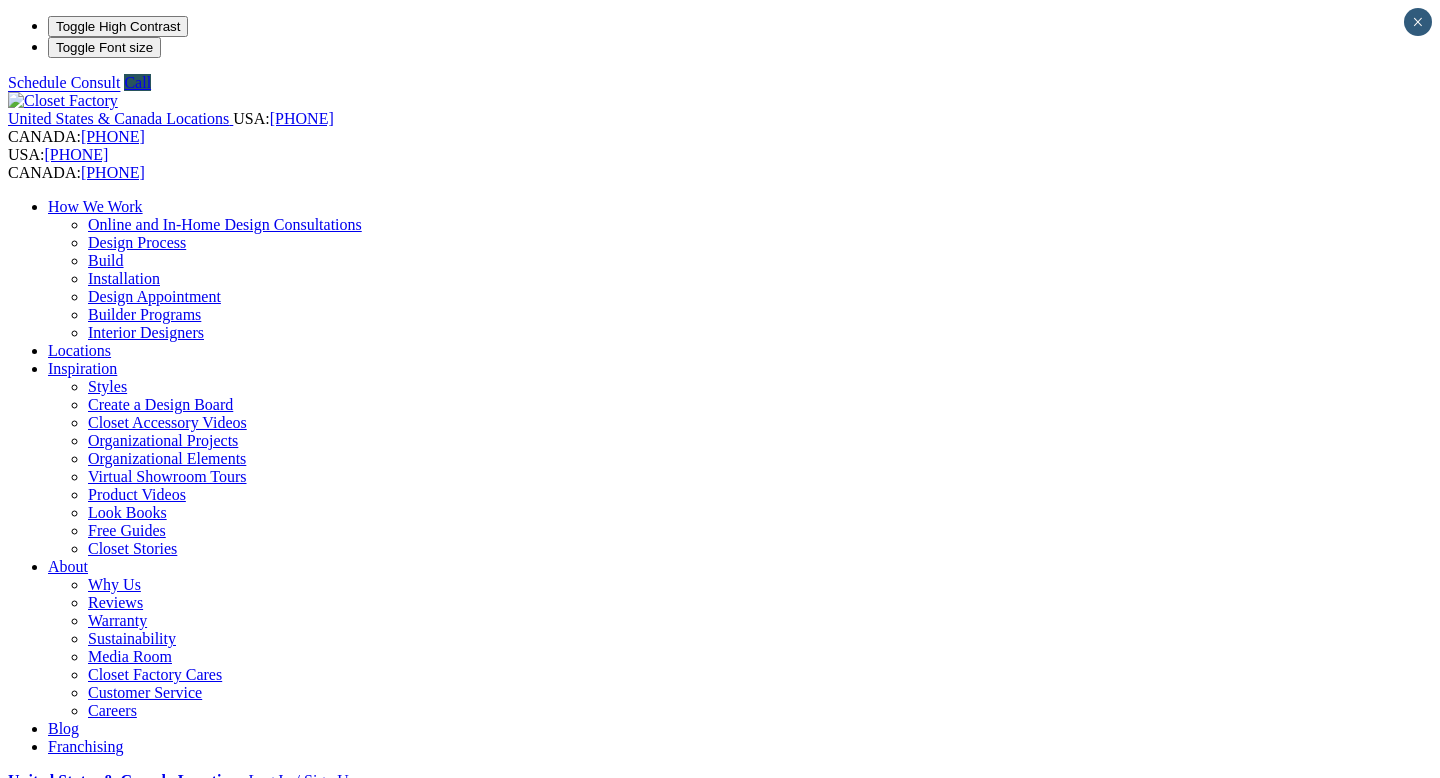click on "Reach-in Closets" at bounding box center [142, 904] 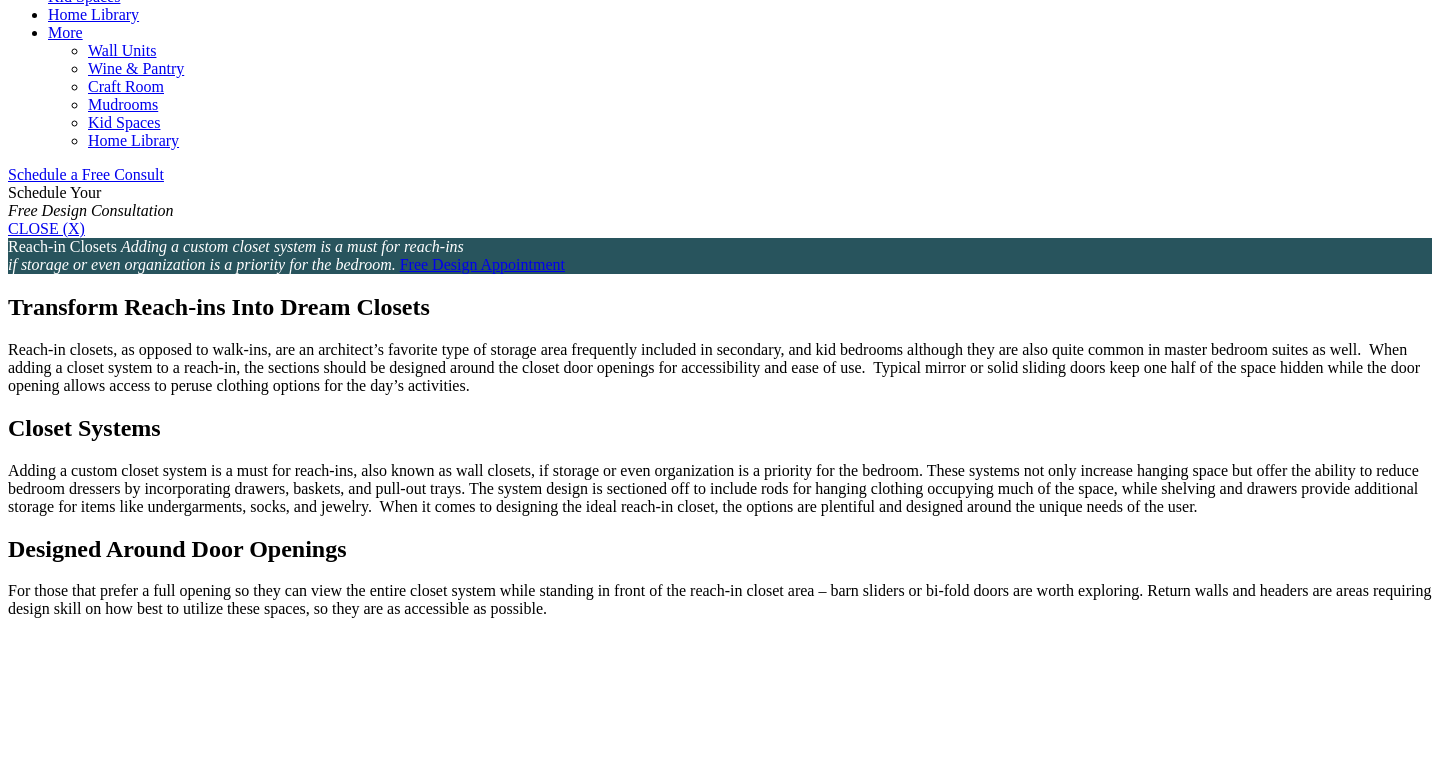 scroll, scrollTop: 0, scrollLeft: 0, axis: both 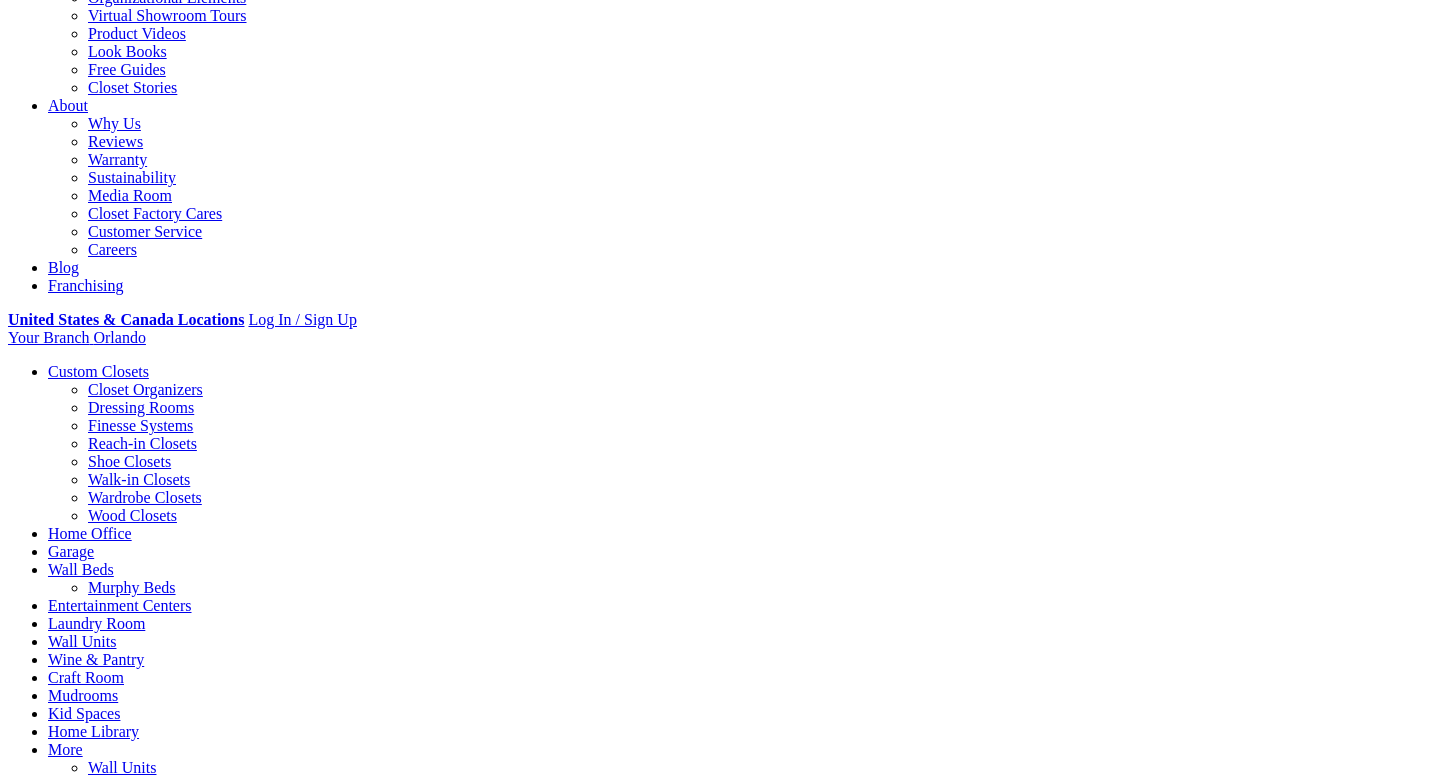 click on "Wardrobe Closets" at bounding box center (145, 497) 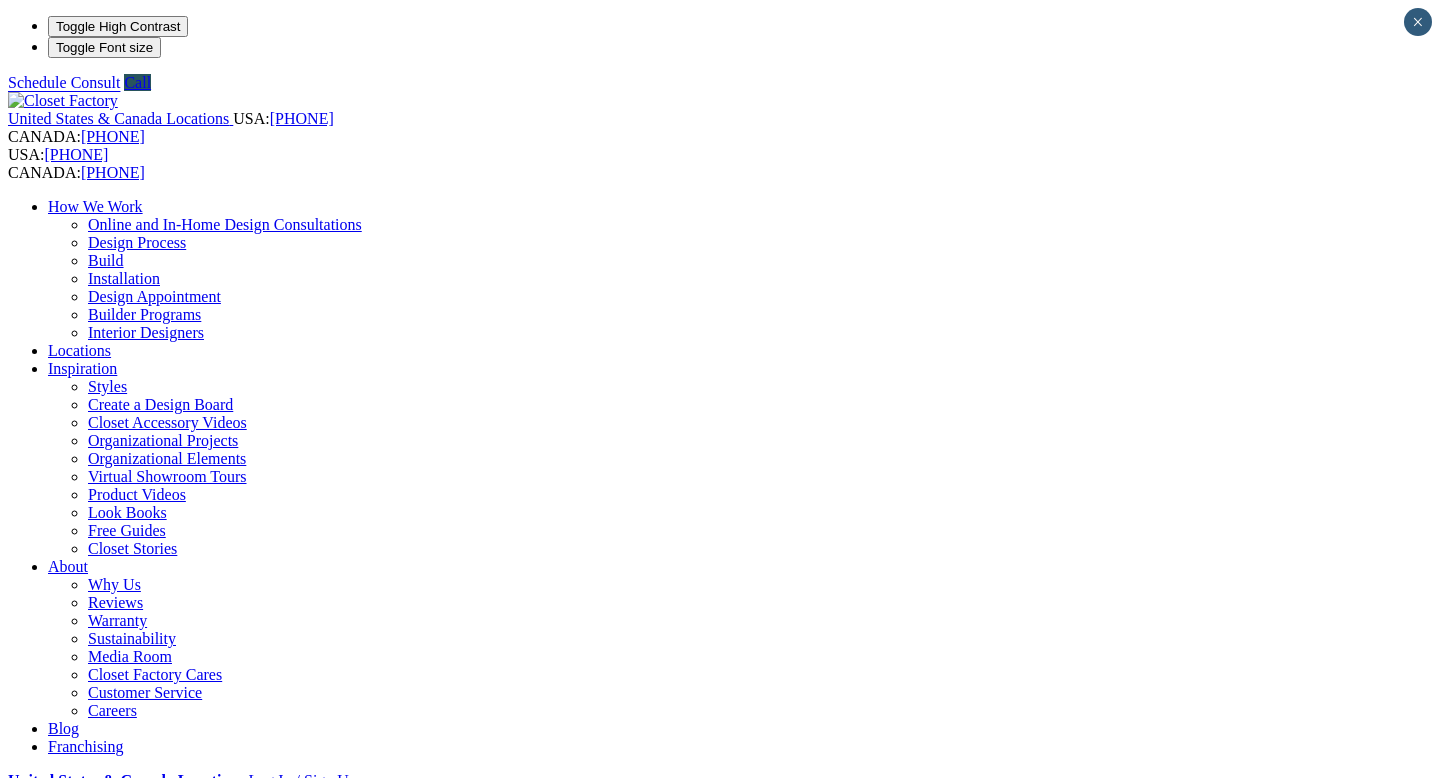 scroll, scrollTop: 0, scrollLeft: 0, axis: both 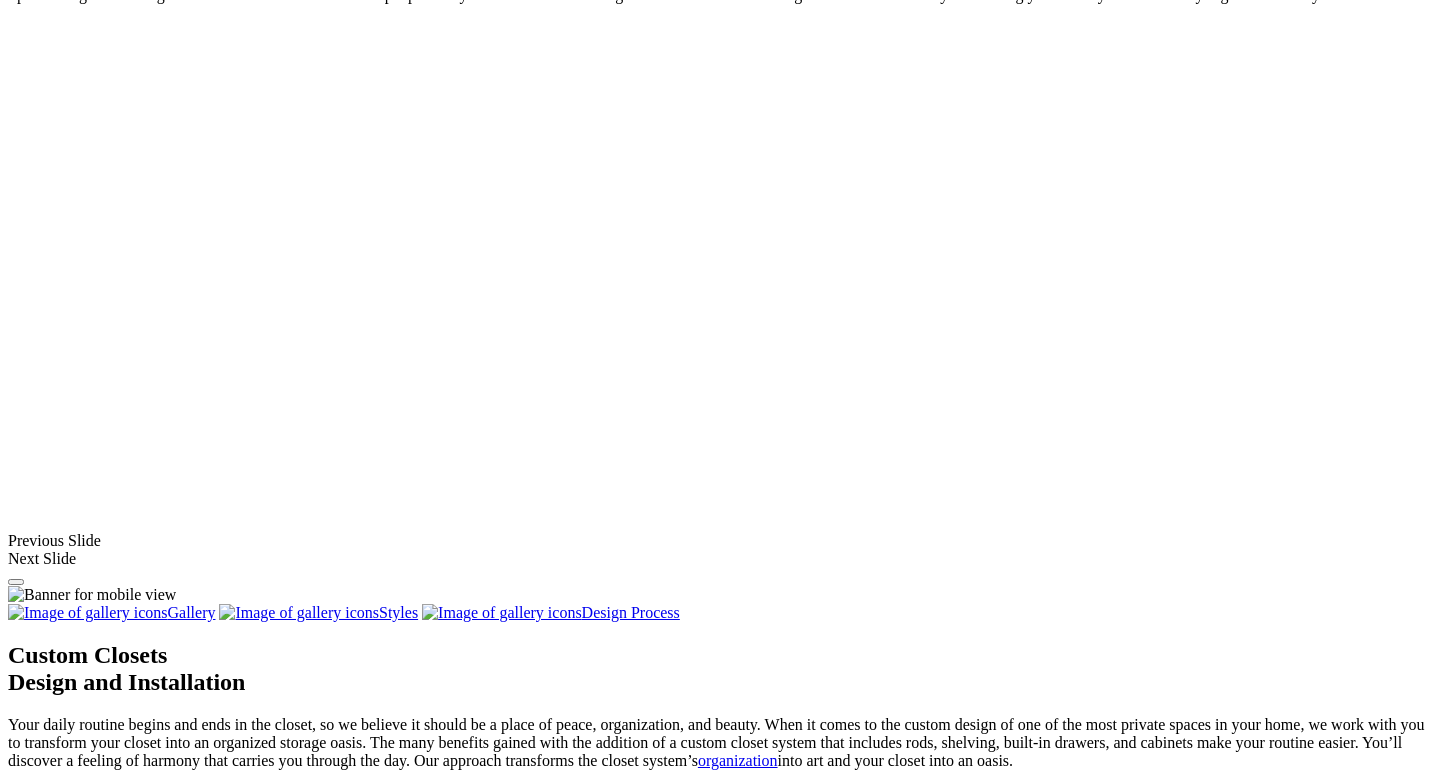 click on "Bedroom" at bounding box center [78, 1915] 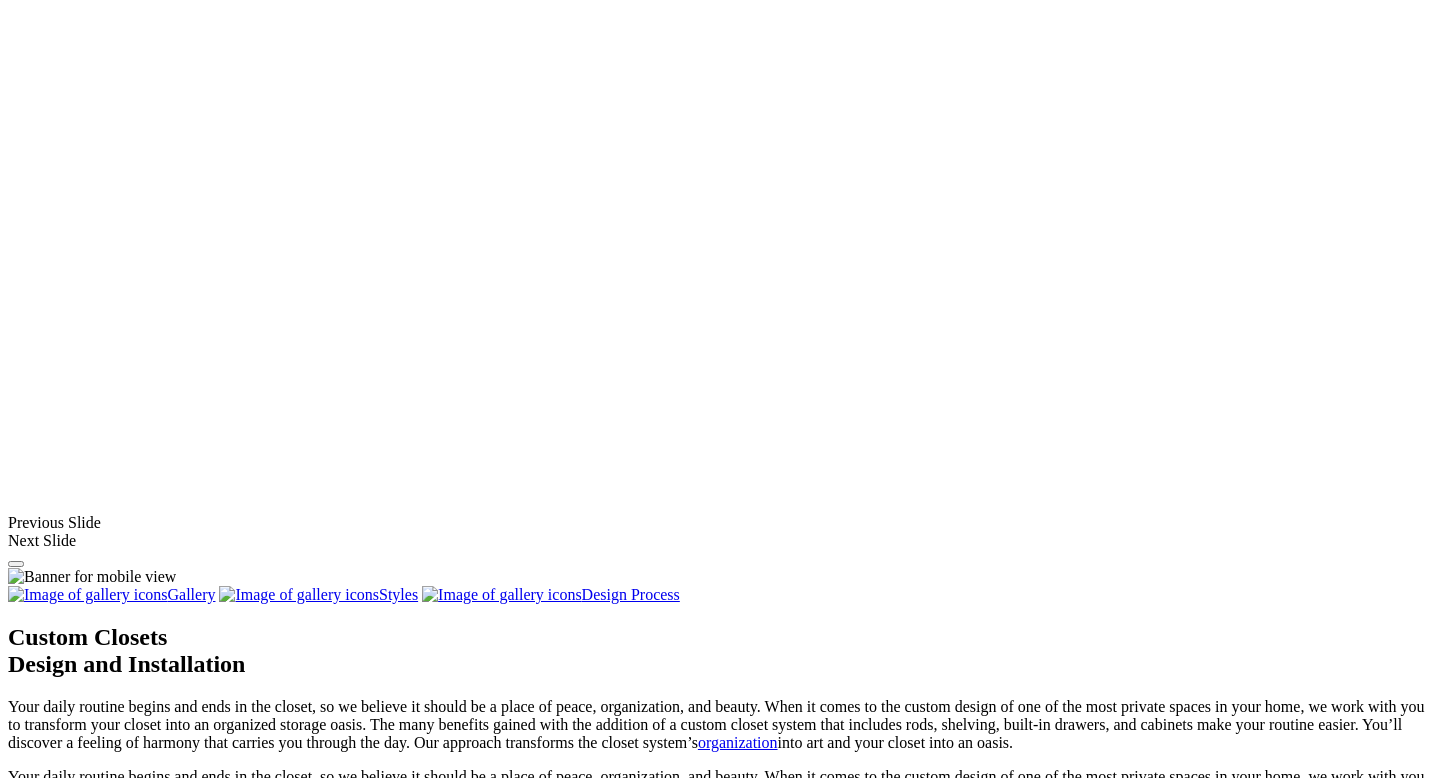 click on "All" at bounding box center [58, 1807] 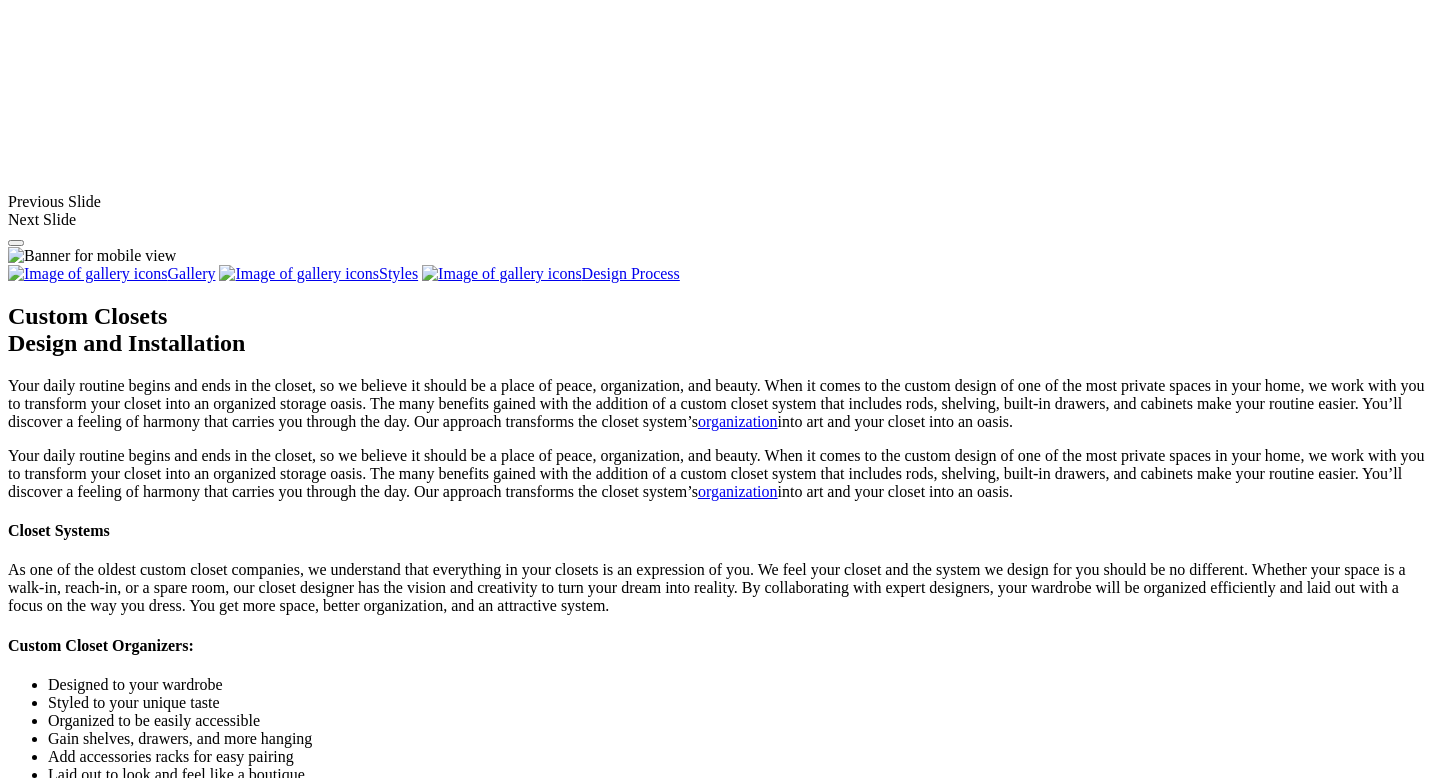 scroll, scrollTop: 1786, scrollLeft: 0, axis: vertical 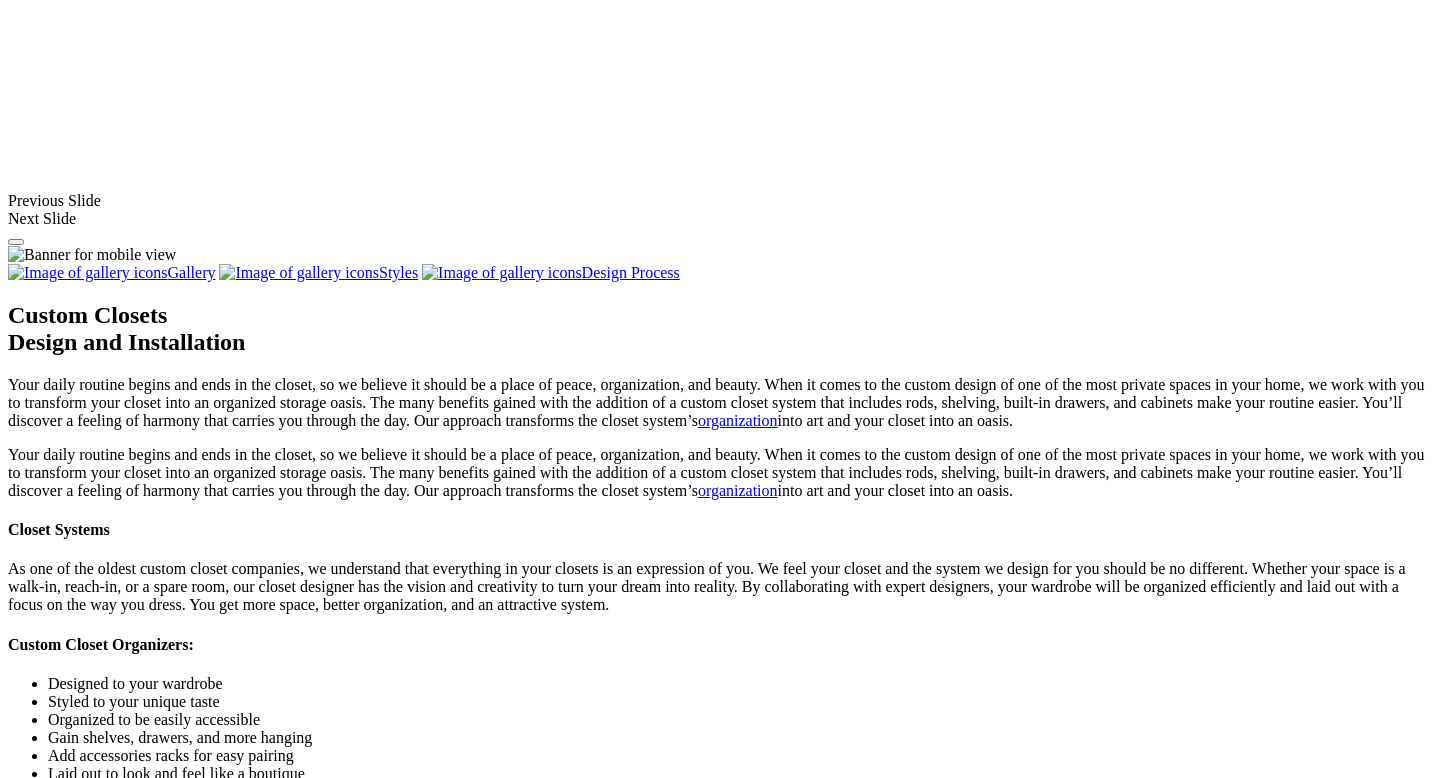click at bounding box center [110, 1895] 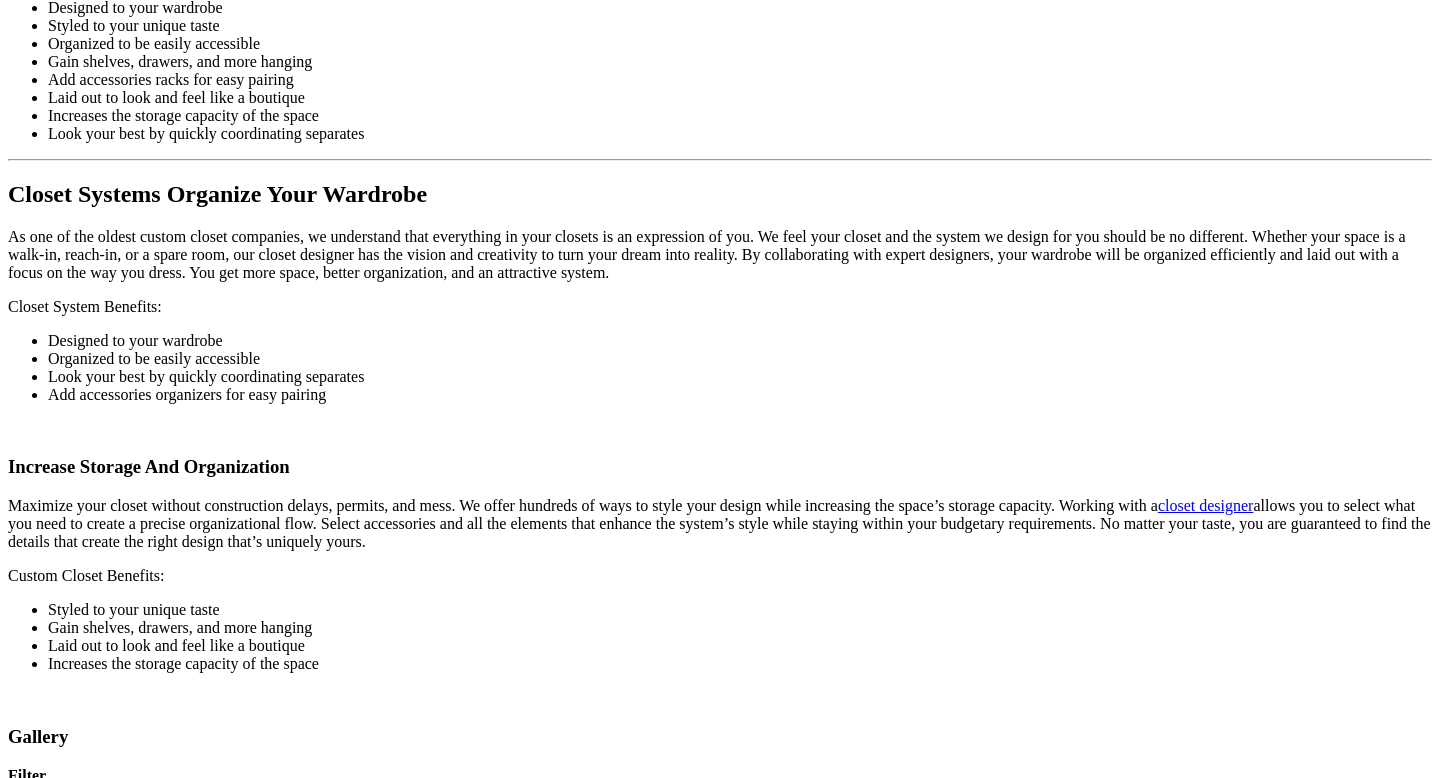scroll, scrollTop: 2556, scrollLeft: 0, axis: vertical 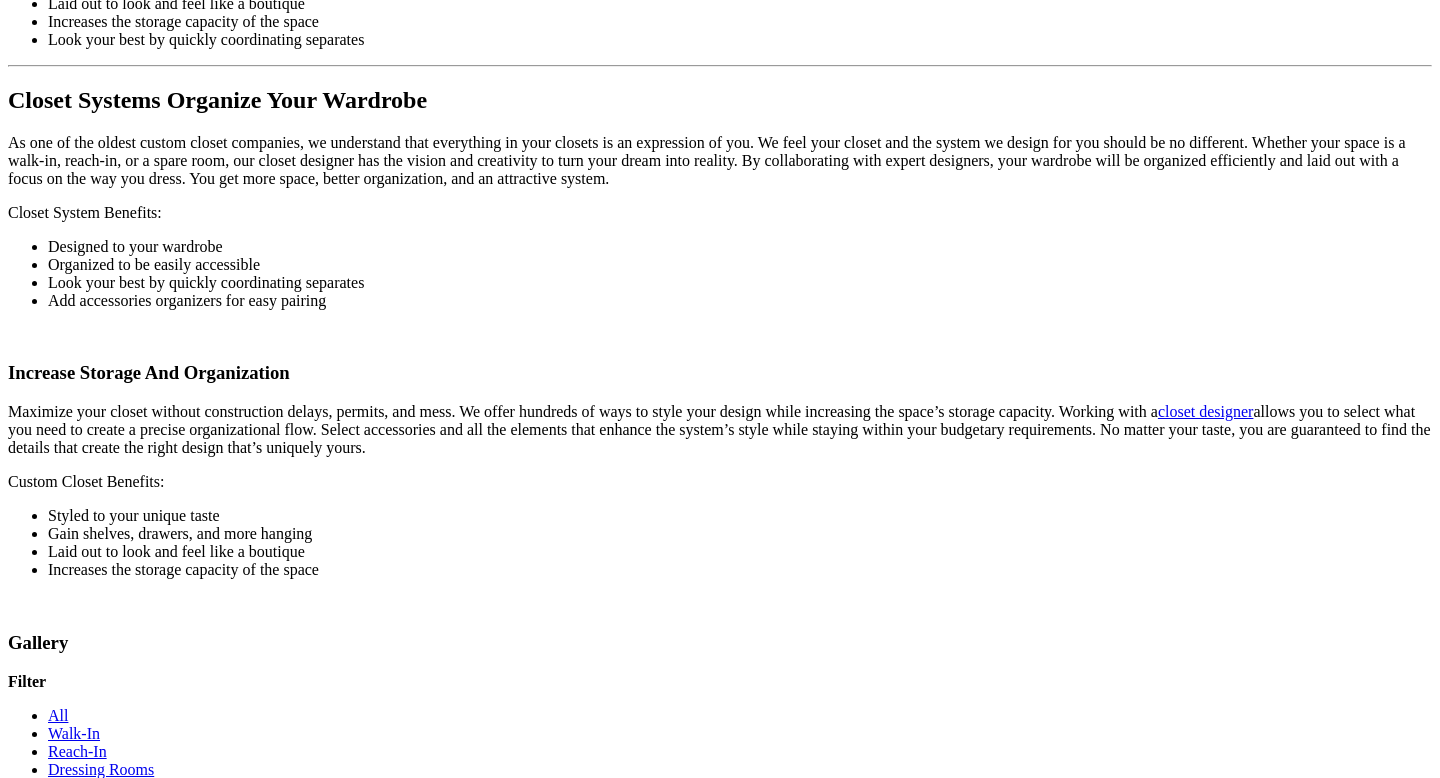 click on "Load More" at bounding box center (44, 1973) 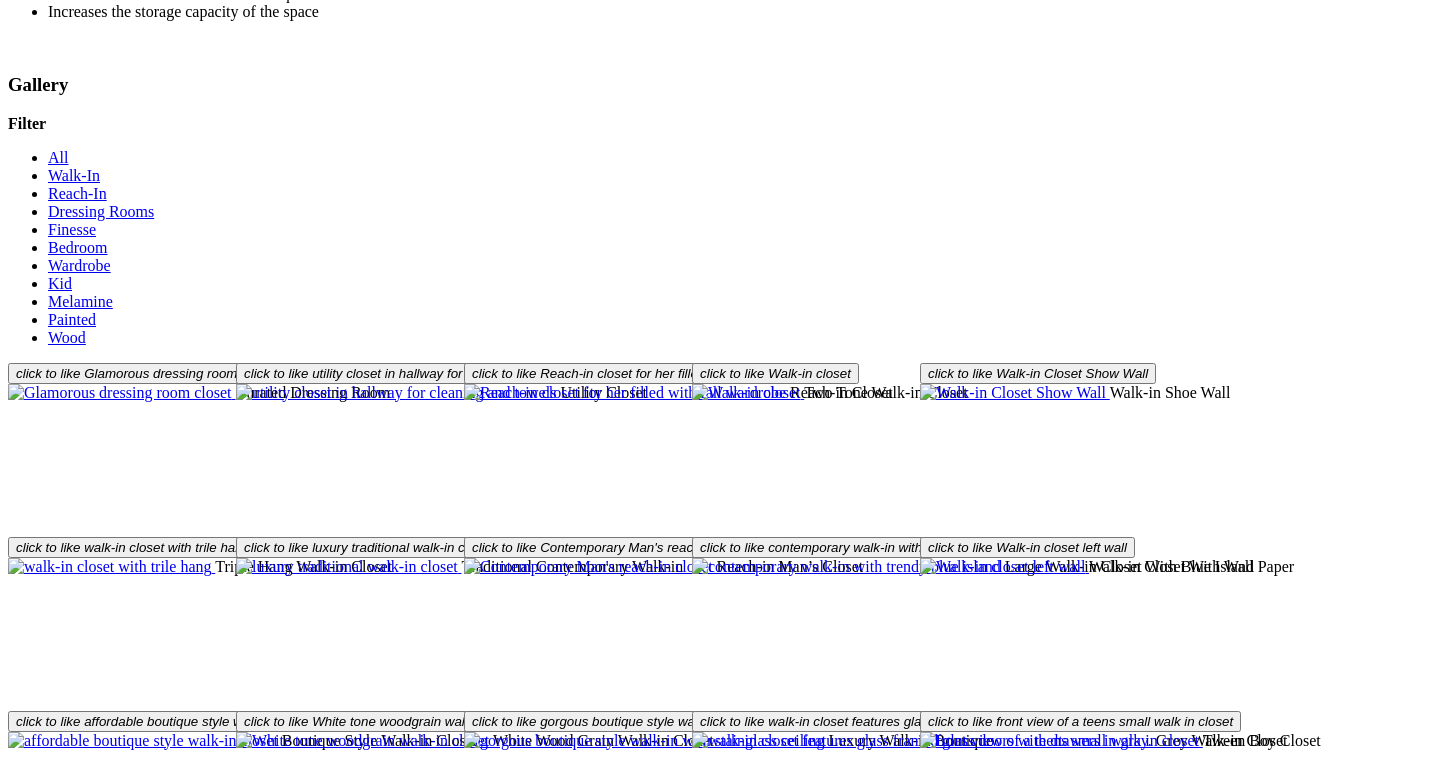 scroll, scrollTop: 3134, scrollLeft: 0, axis: vertical 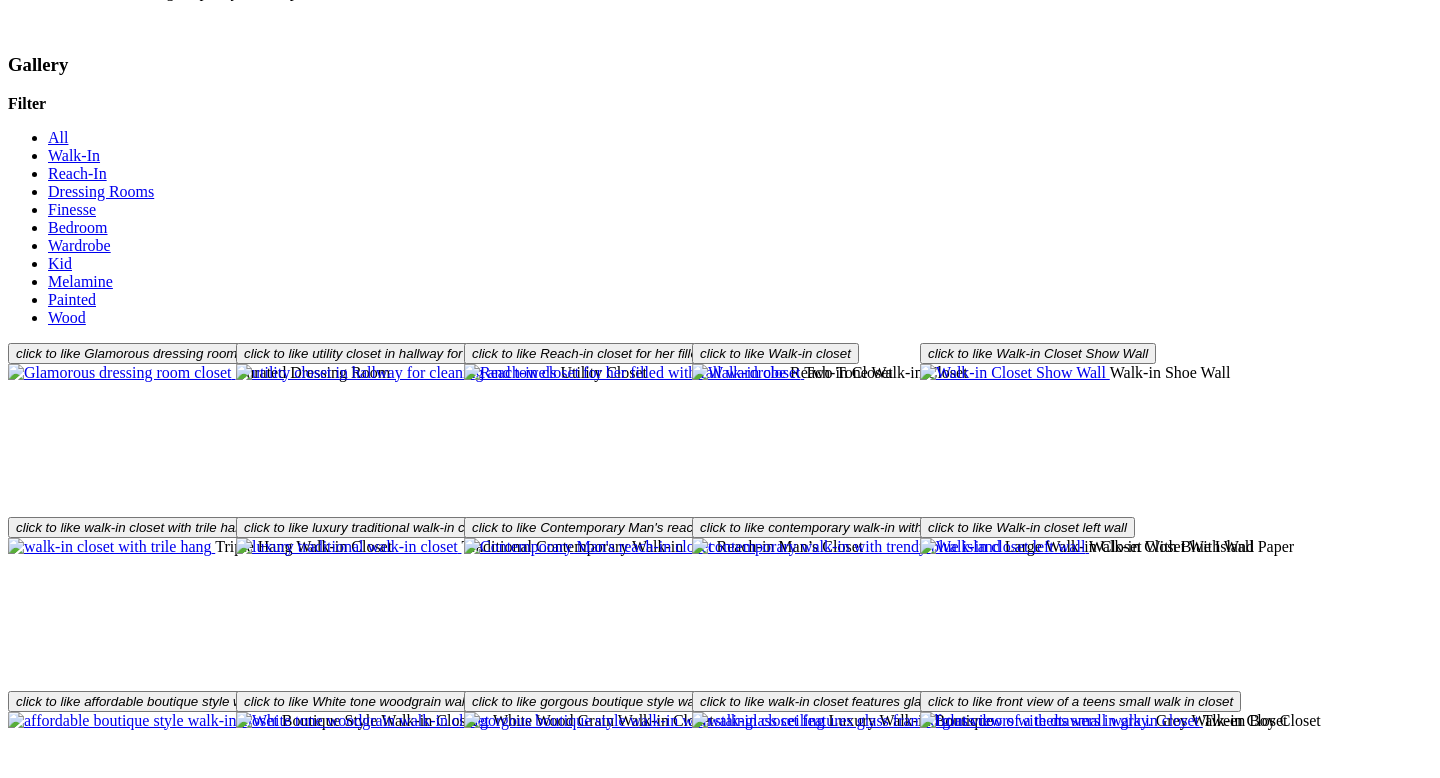 click on "Load More" at bounding box center [44, 2091] 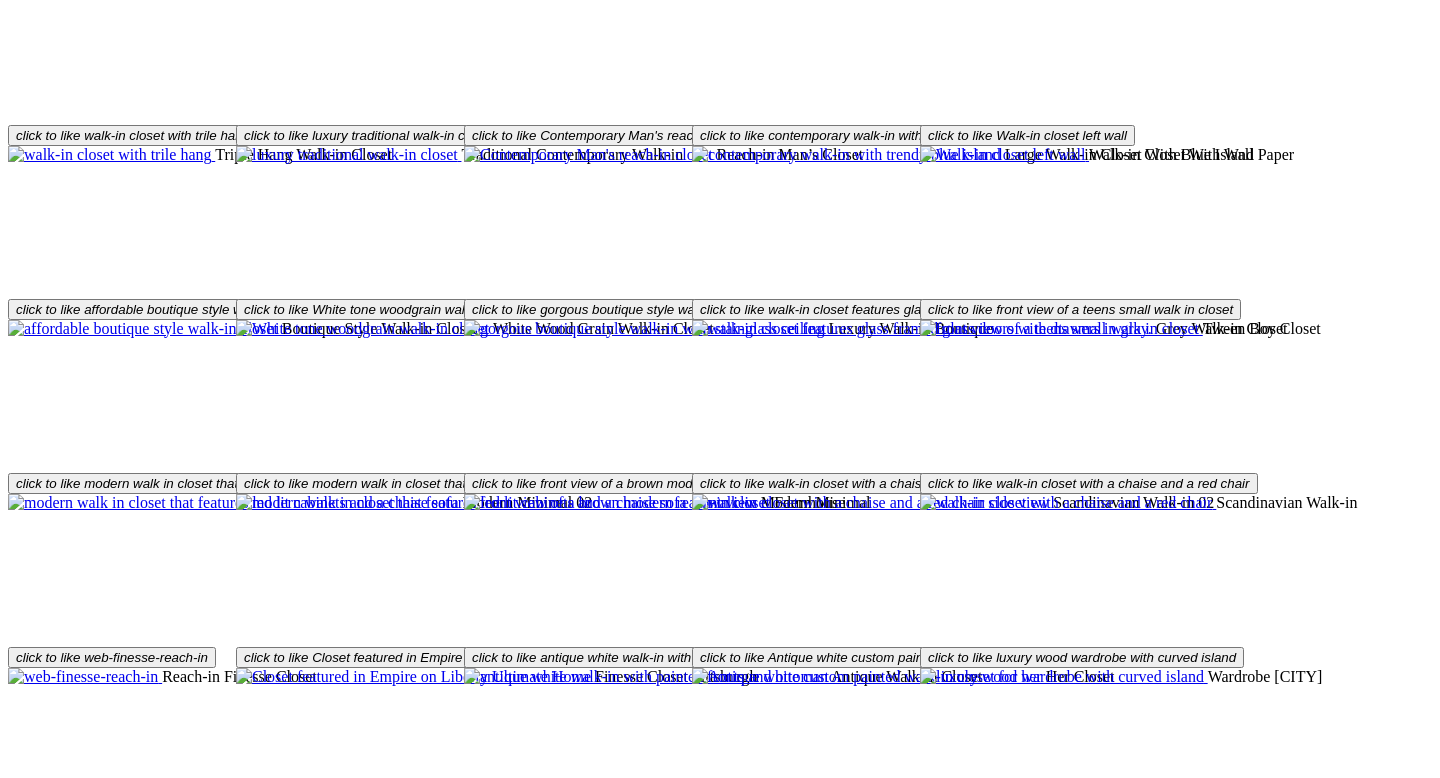 scroll, scrollTop: 3591, scrollLeft: 0, axis: vertical 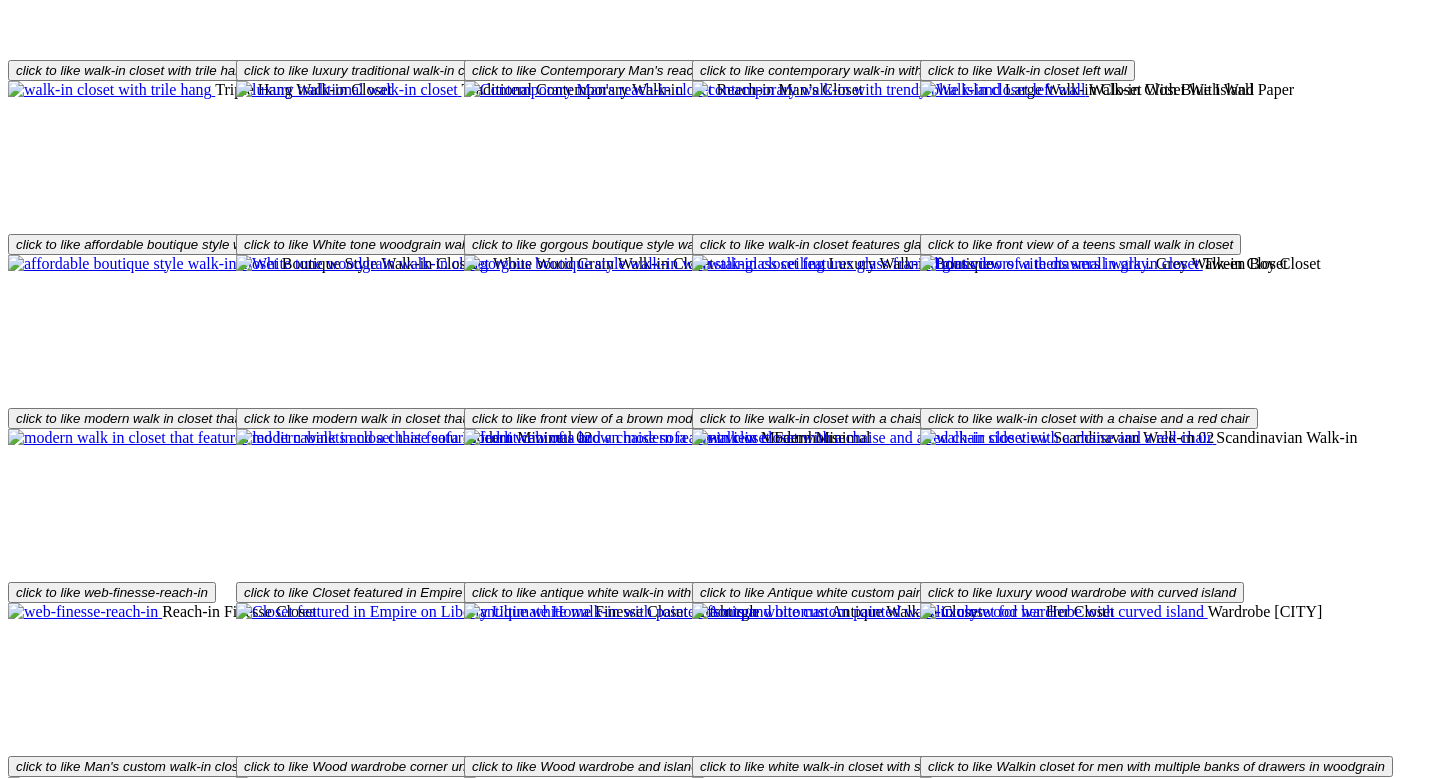 click at bounding box center [120, 1830] 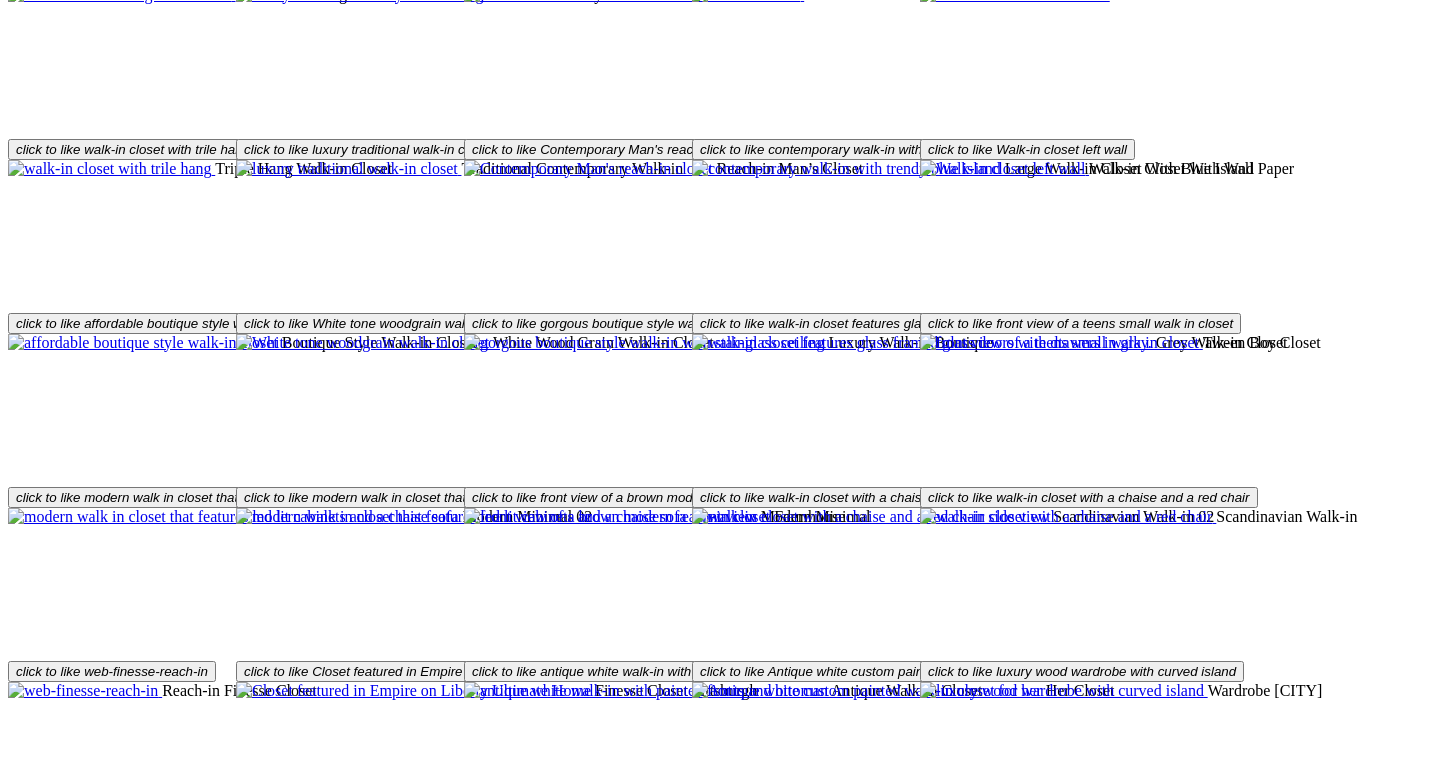scroll, scrollTop: 3511, scrollLeft: 0, axis: vertical 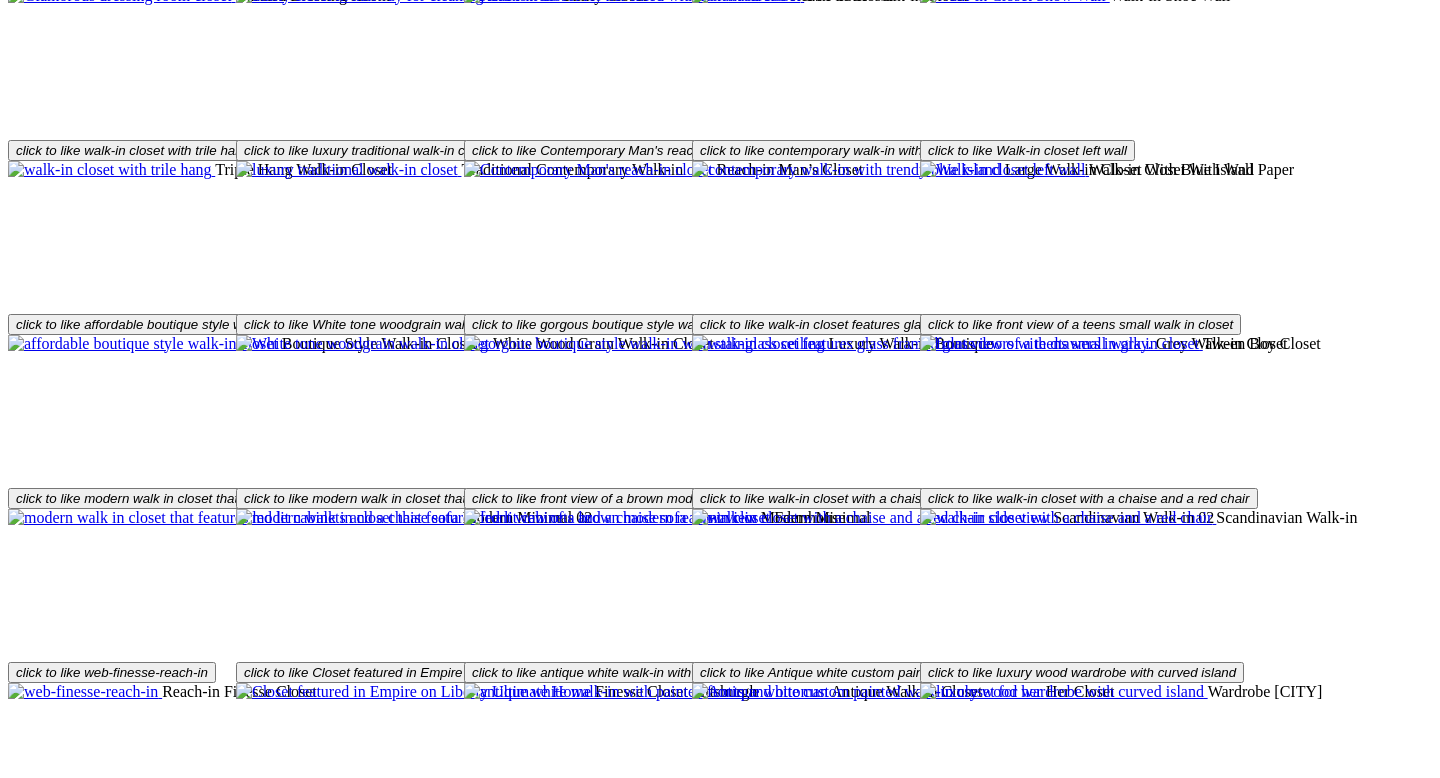 click on "Load More" at bounding box center [44, 2062] 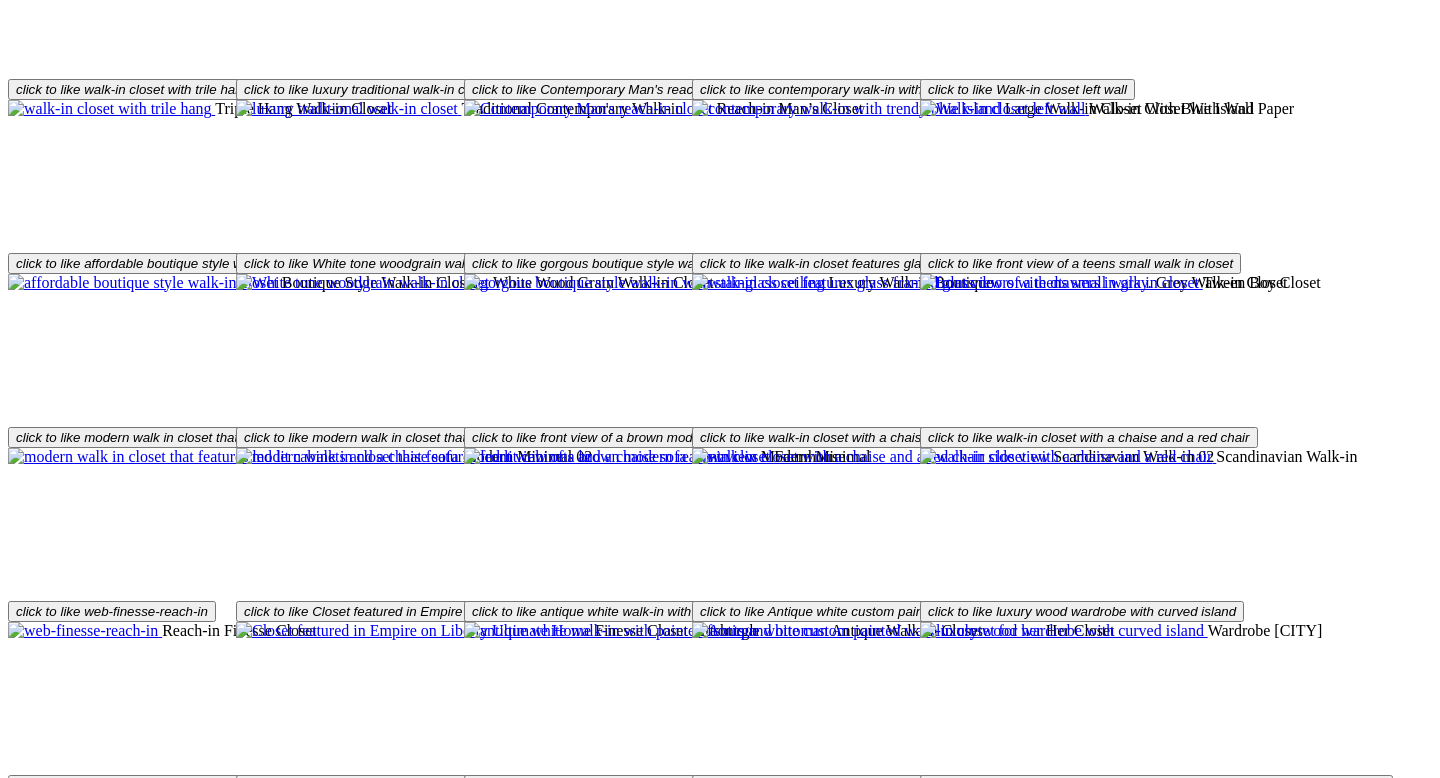 scroll, scrollTop: 3585, scrollLeft: 0, axis: vertical 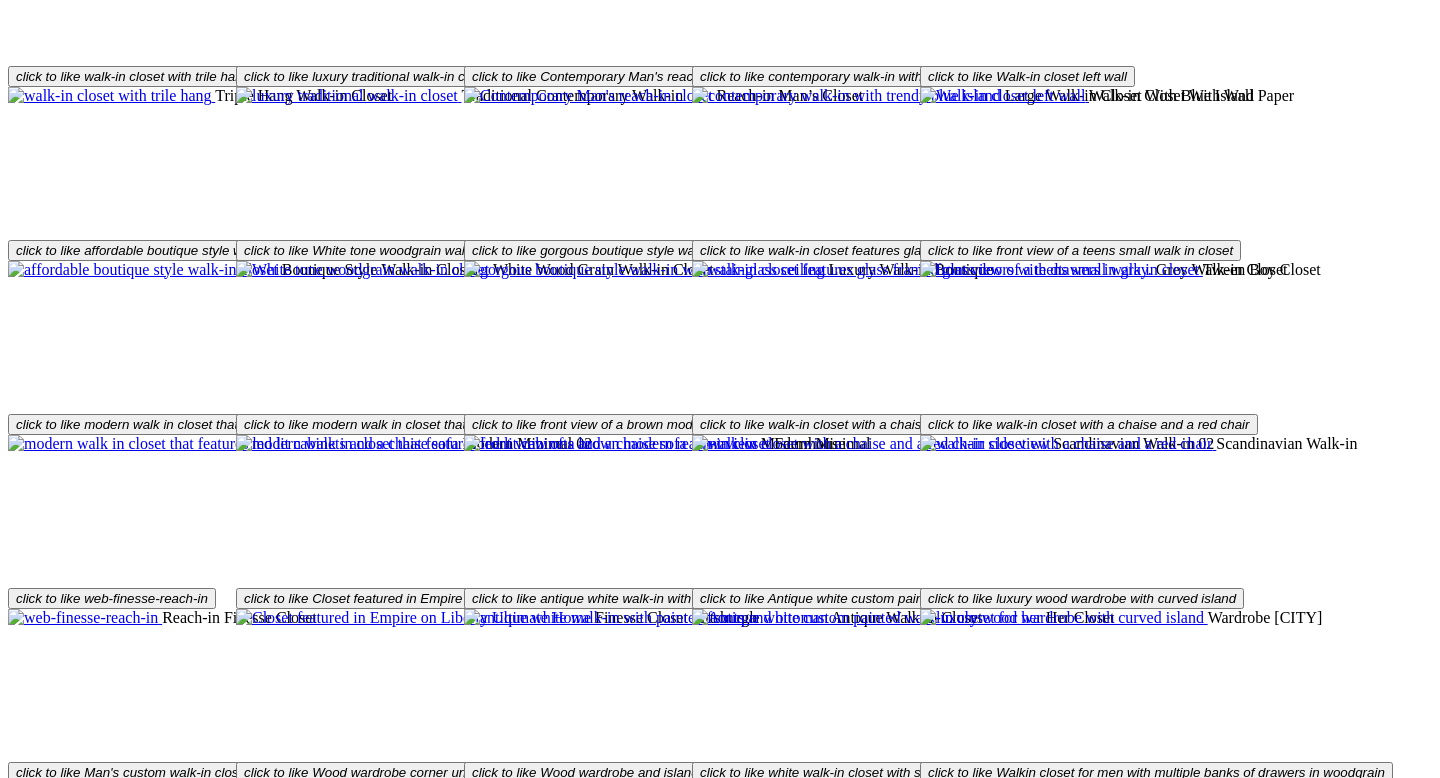 click at bounding box center [120, 1836] 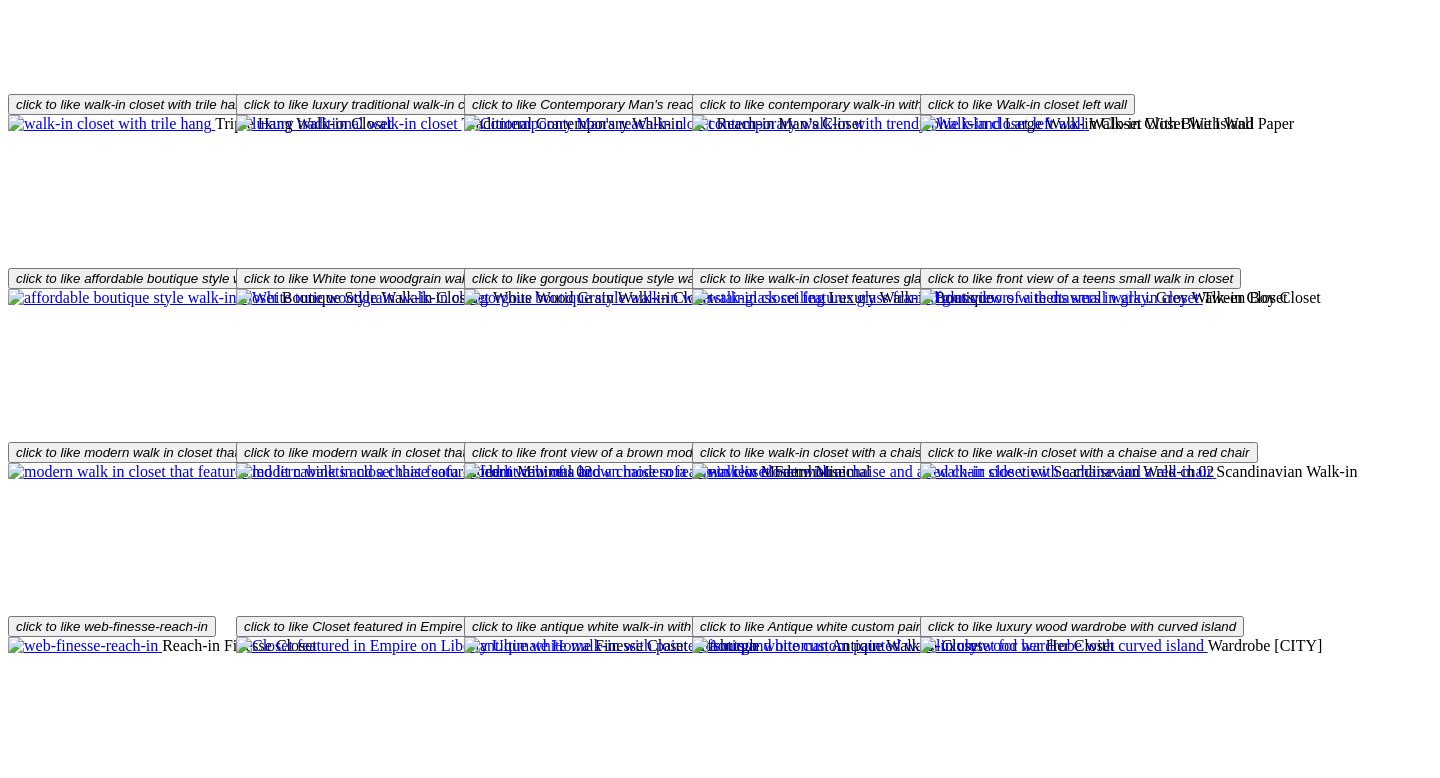 click at bounding box center [120, 1864] 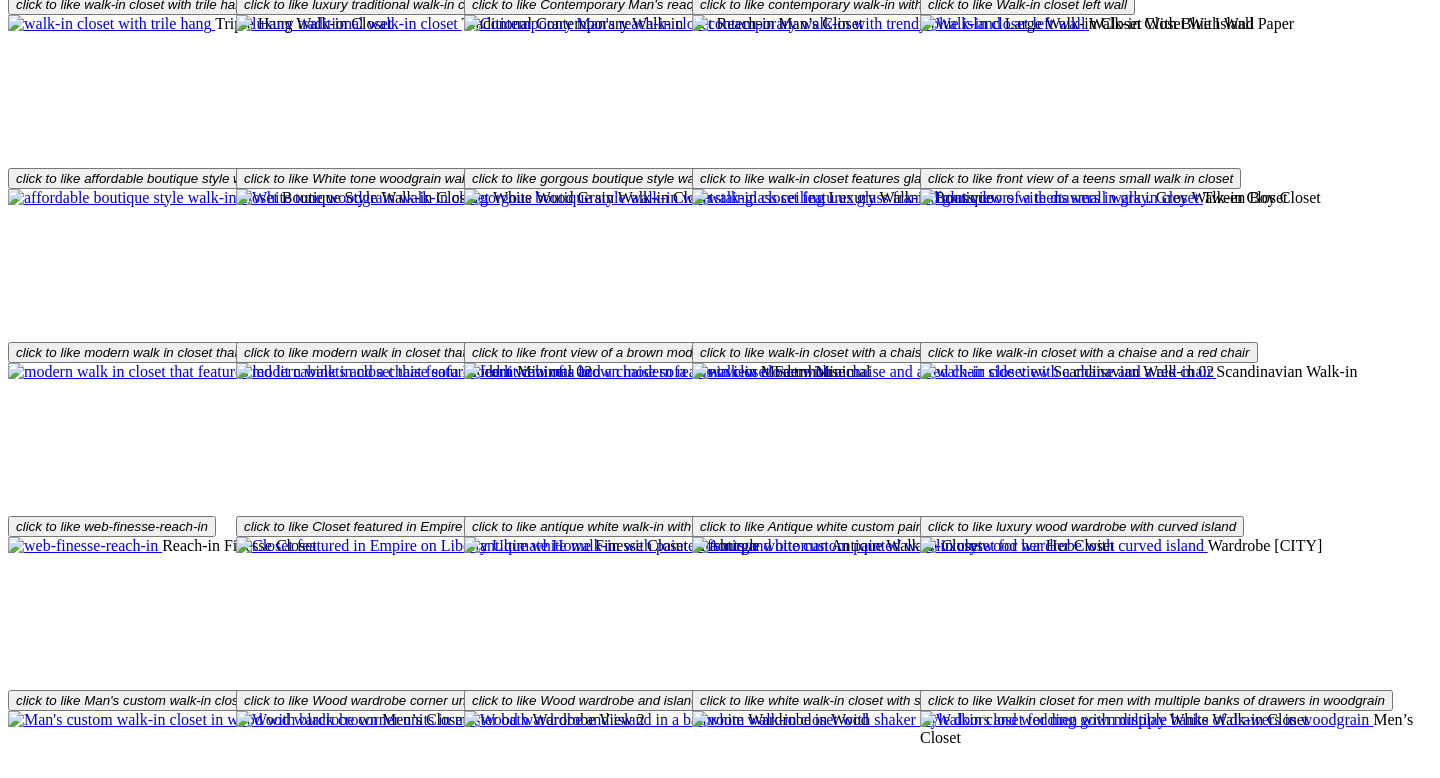 scroll, scrollTop: 3679, scrollLeft: 0, axis: vertical 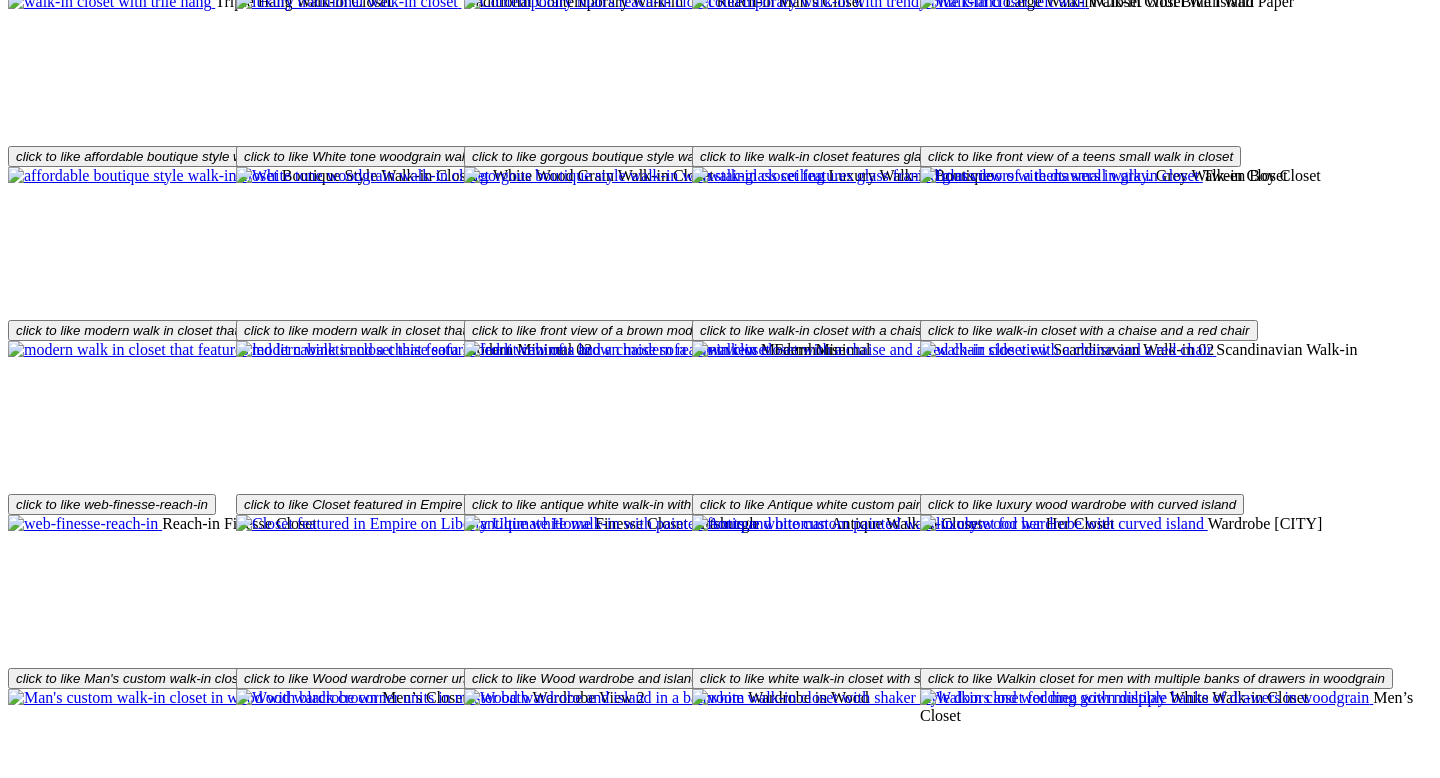 click on "Load More" at bounding box center [44, 2242] 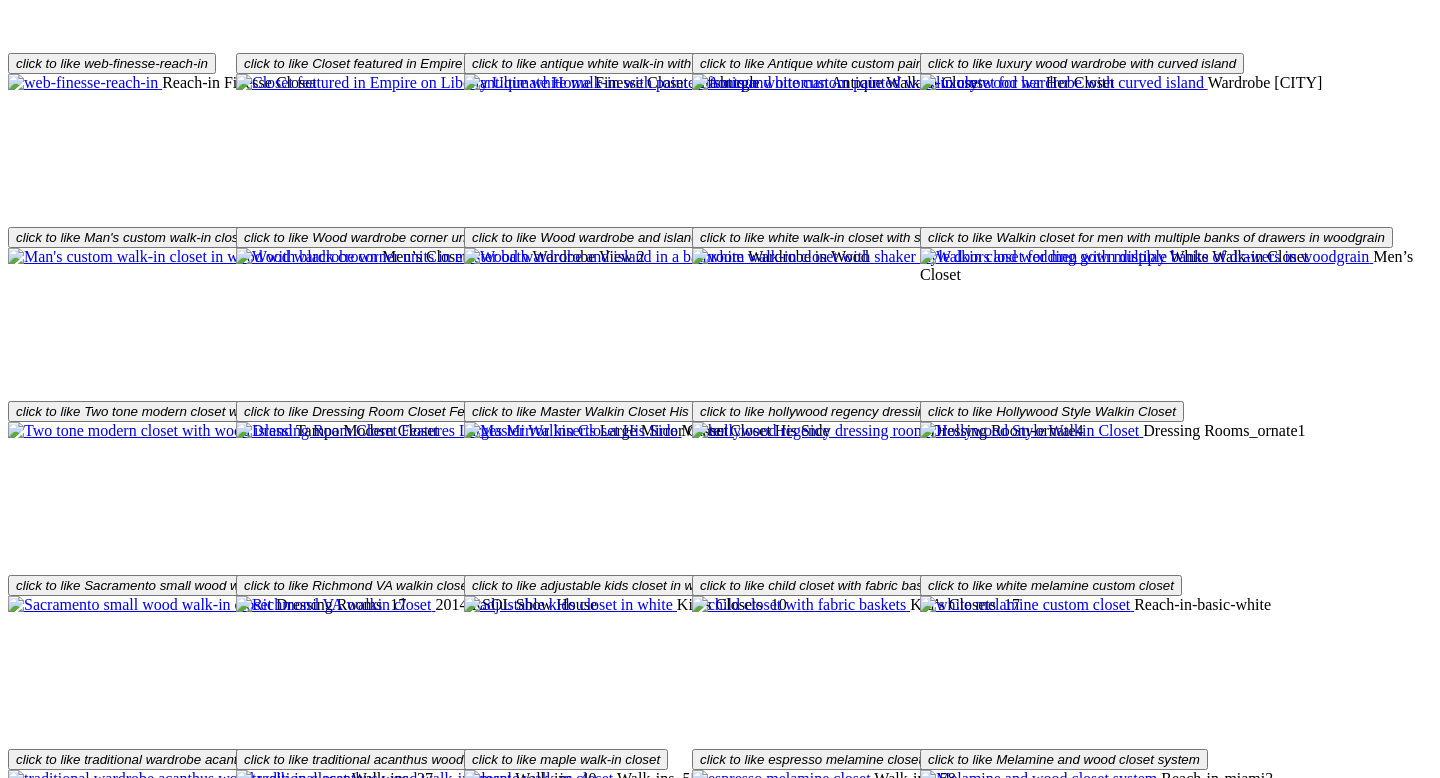 scroll, scrollTop: 4121, scrollLeft: 0, axis: vertical 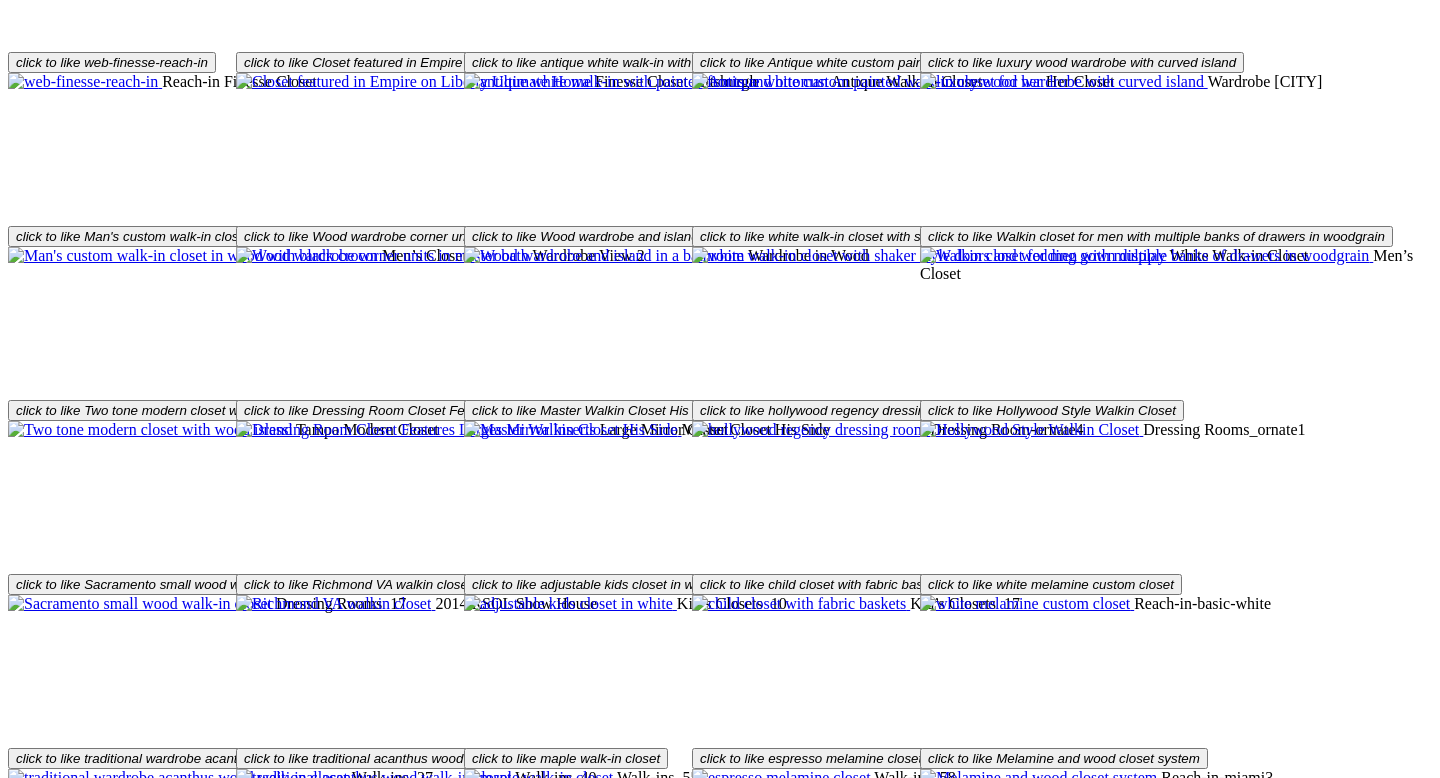 click on "Load More" at bounding box center [44, 2148] 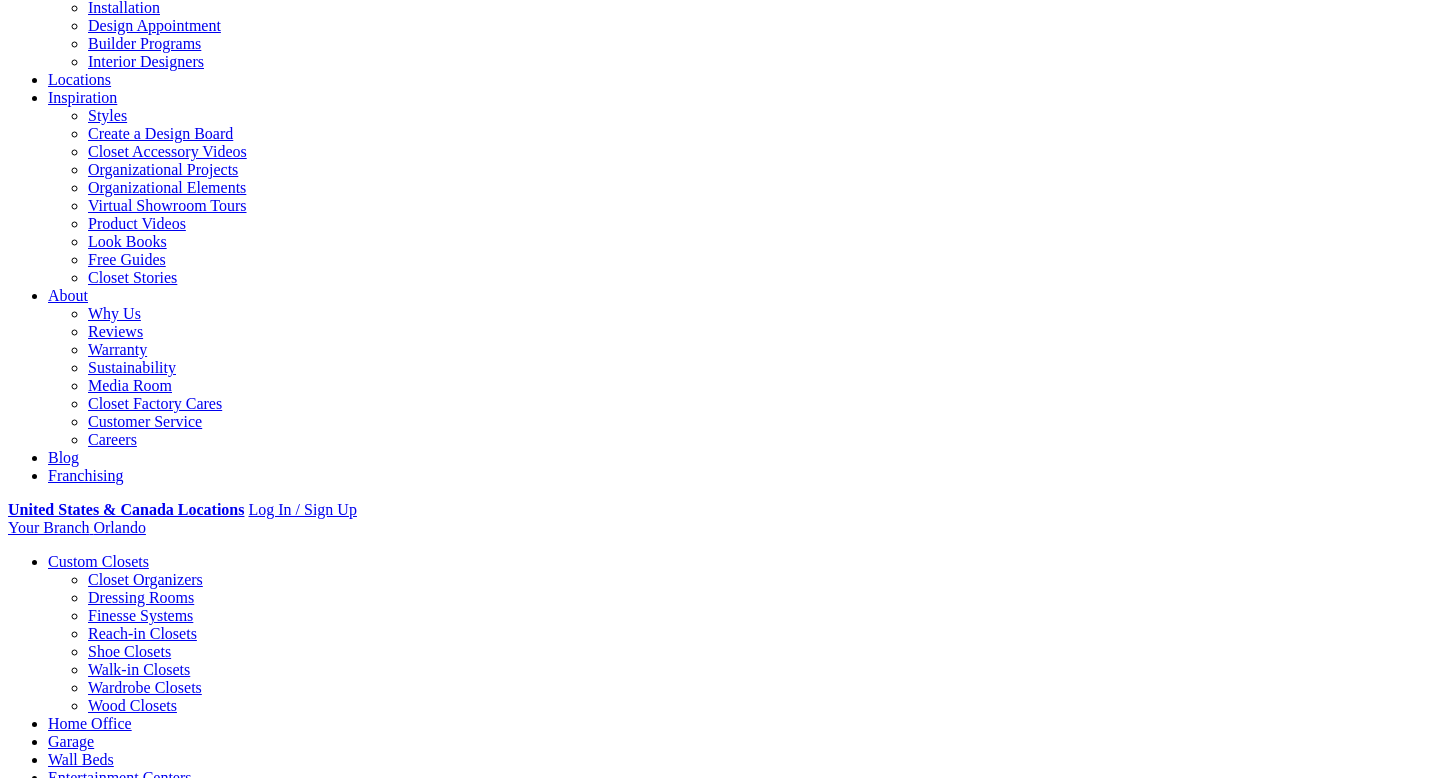 scroll, scrollTop: 0, scrollLeft: 0, axis: both 